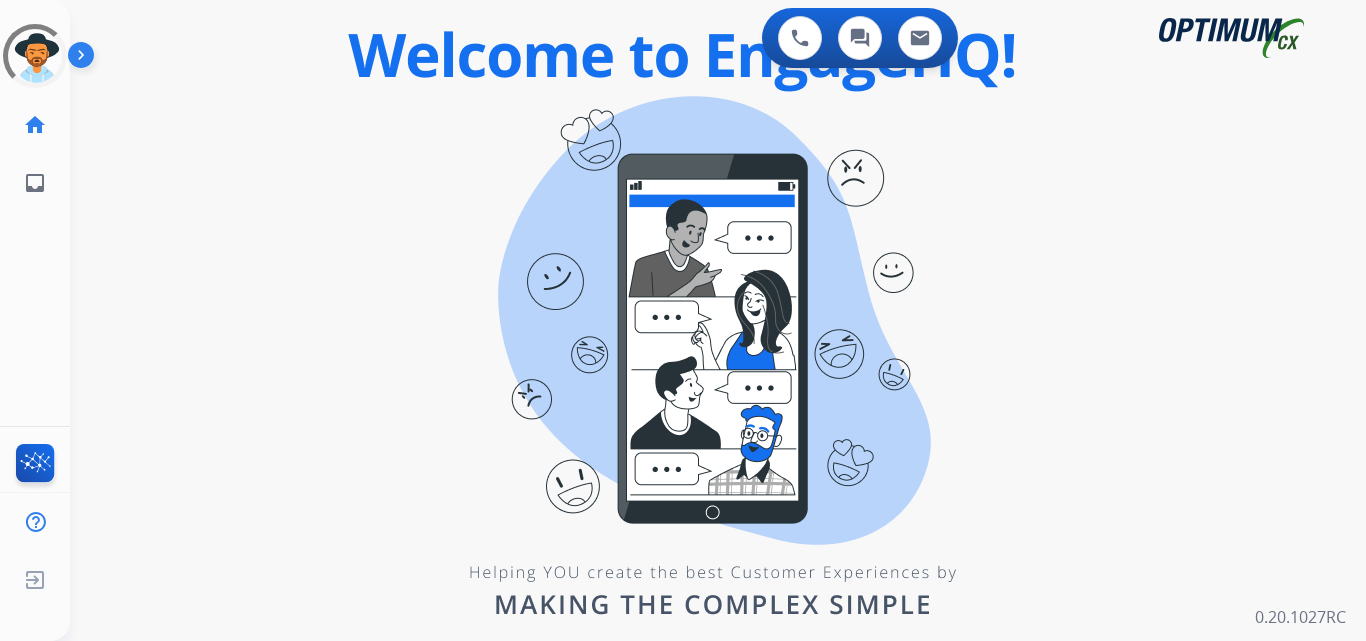 scroll, scrollTop: 0, scrollLeft: 0, axis: both 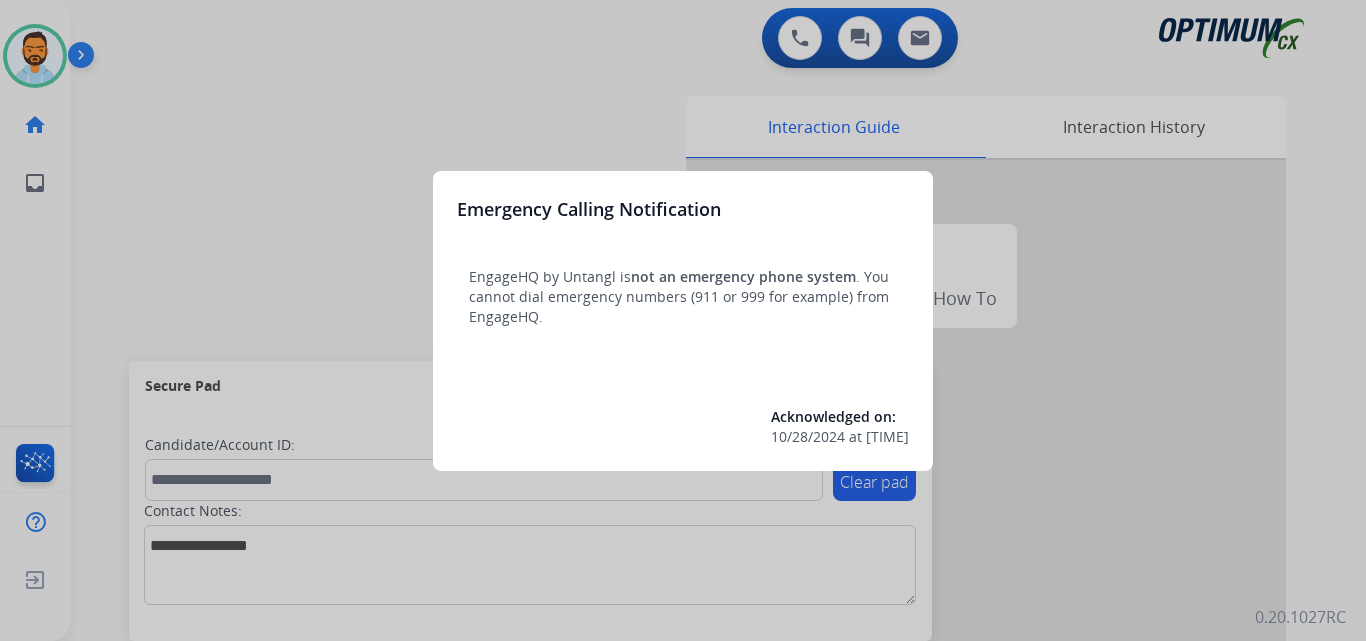 click at bounding box center (683, 320) 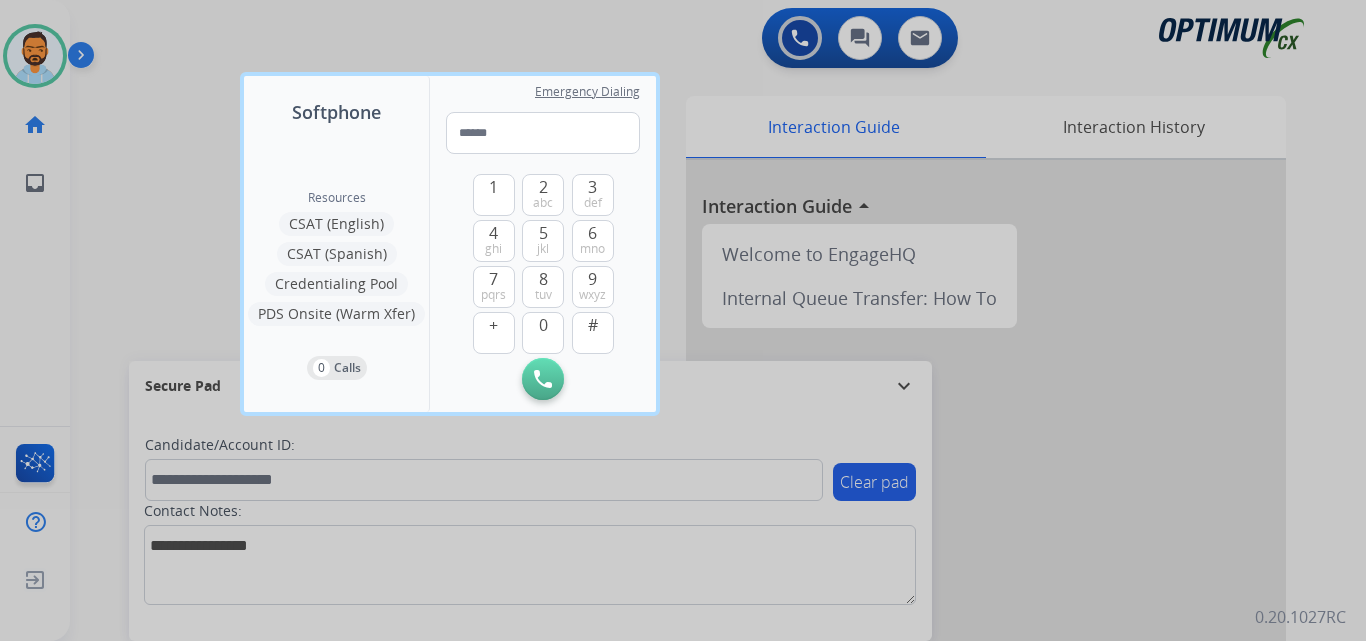 click at bounding box center [683, 320] 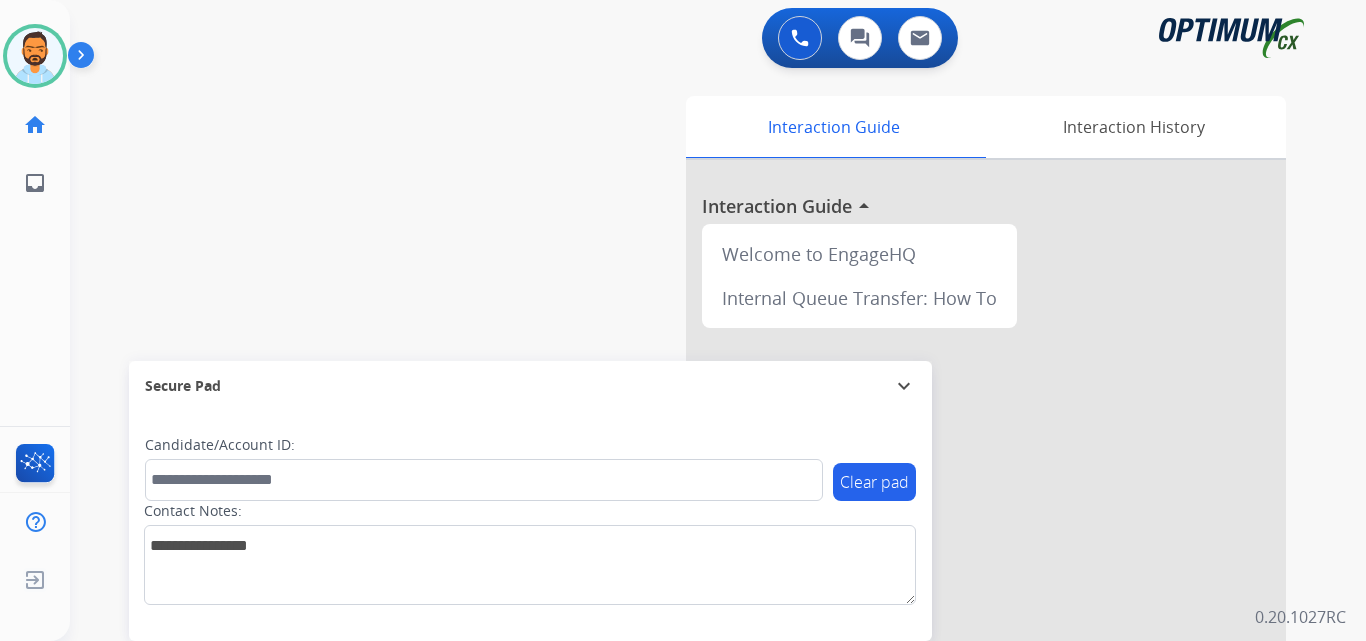 click on "swap_horiz Break voice bridge close_fullscreen Connect 3-Way Call merge_type Separate 3-Way Call  Interaction Guide   Interaction History  Interaction Guide arrow_drop_up  Welcome to EngageHQ   Internal Queue Transfer: How To  Secure Pad expand_more Clear pad Candidate/Account ID: Contact Notes:" at bounding box center [694, 489] 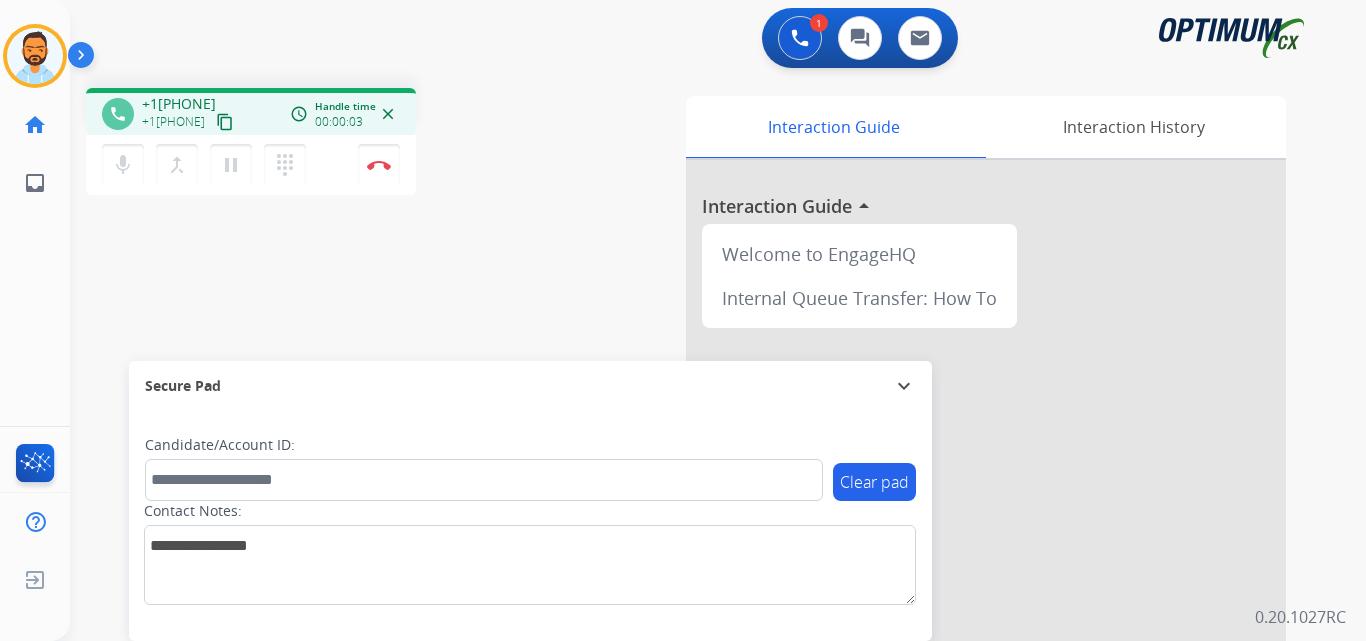 click on "content_copy" at bounding box center [225, 122] 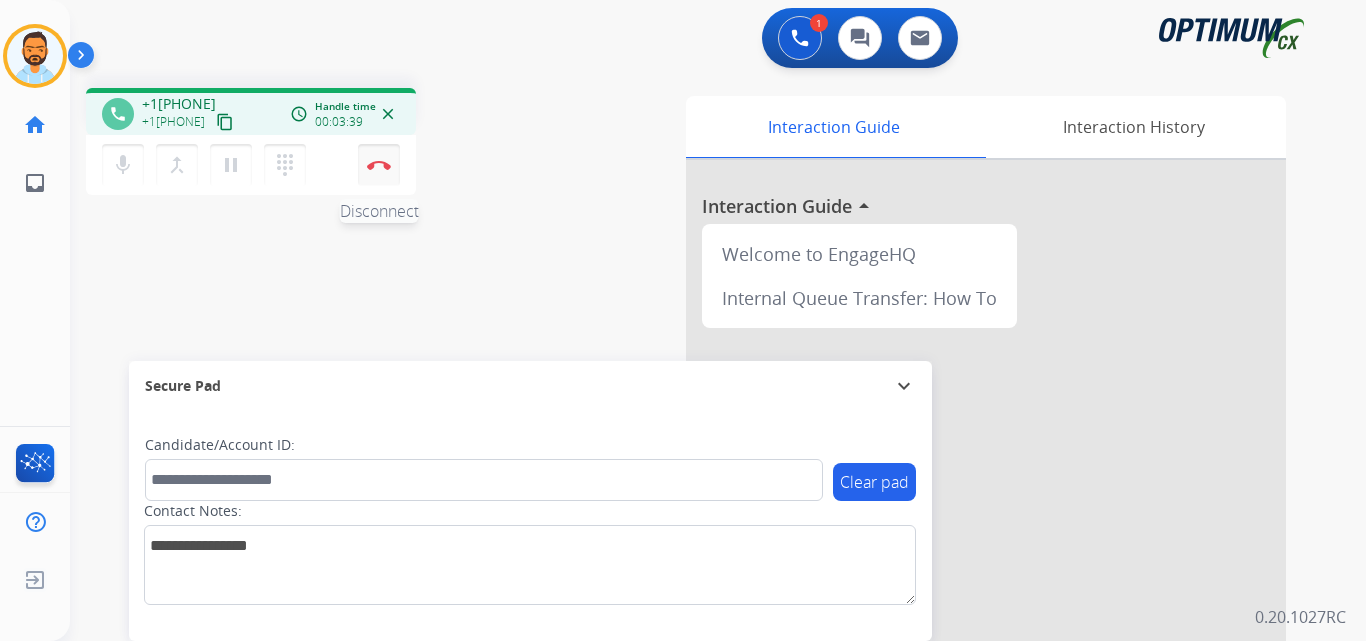 click on "Disconnect" at bounding box center (379, 165) 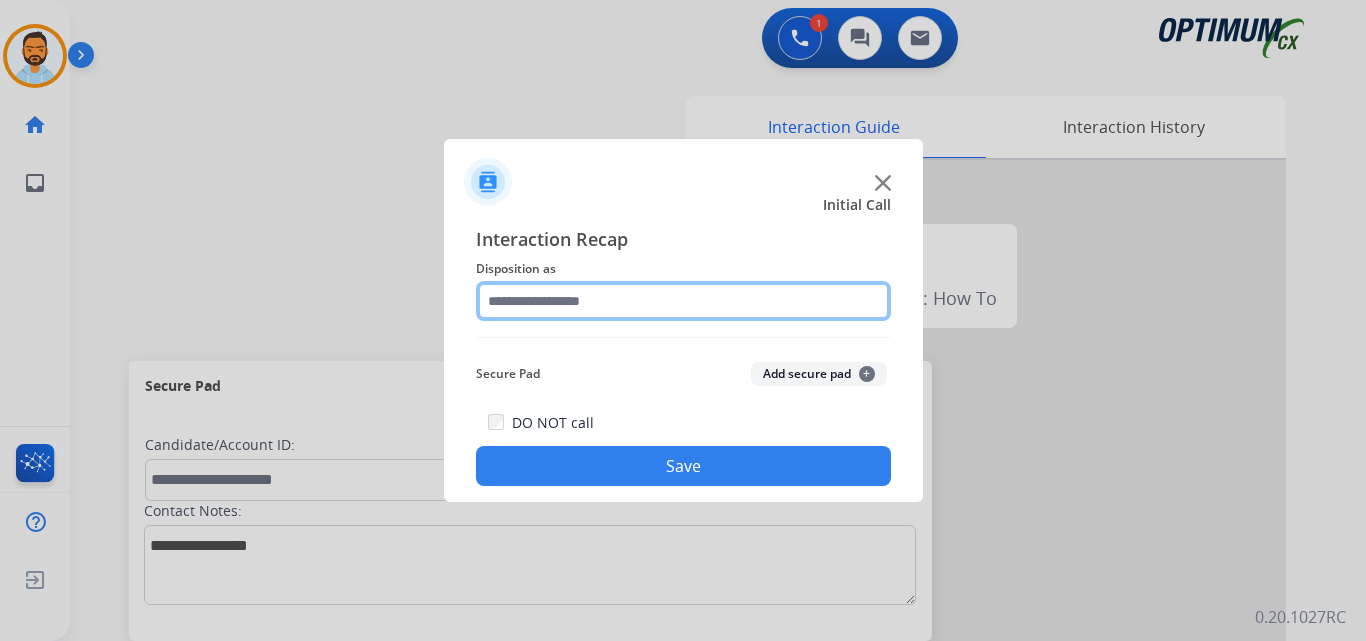 click 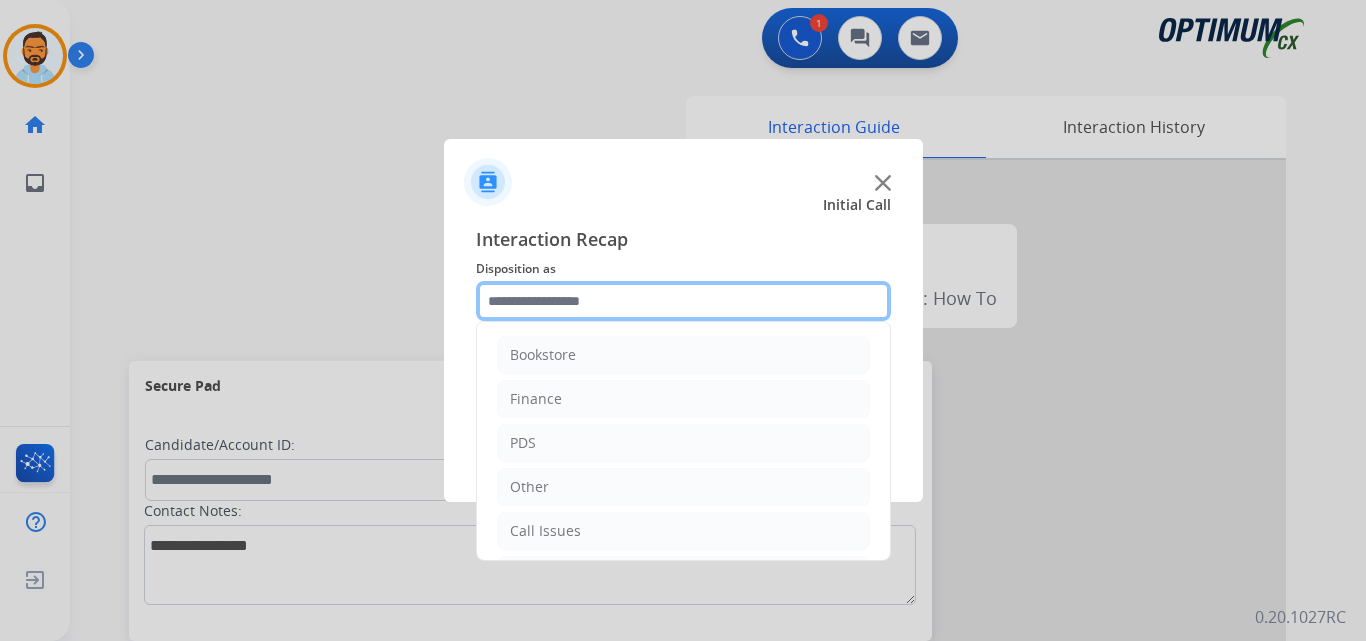 scroll, scrollTop: 136, scrollLeft: 0, axis: vertical 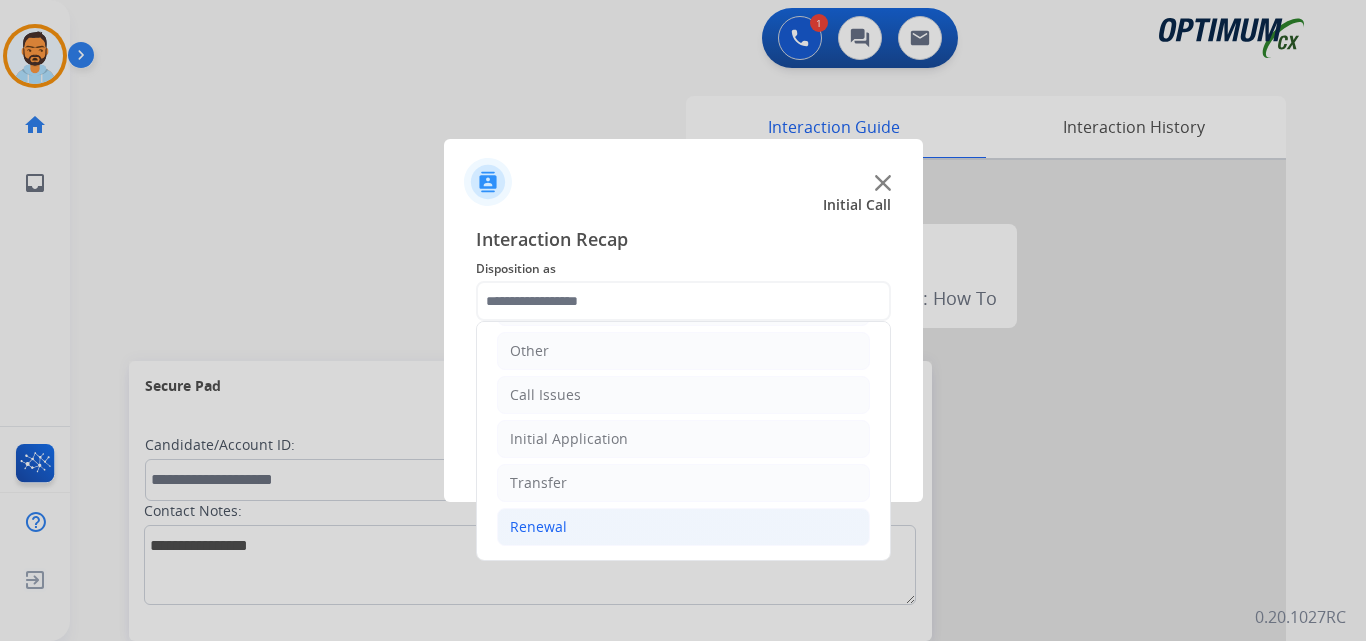 click on "Renewal" 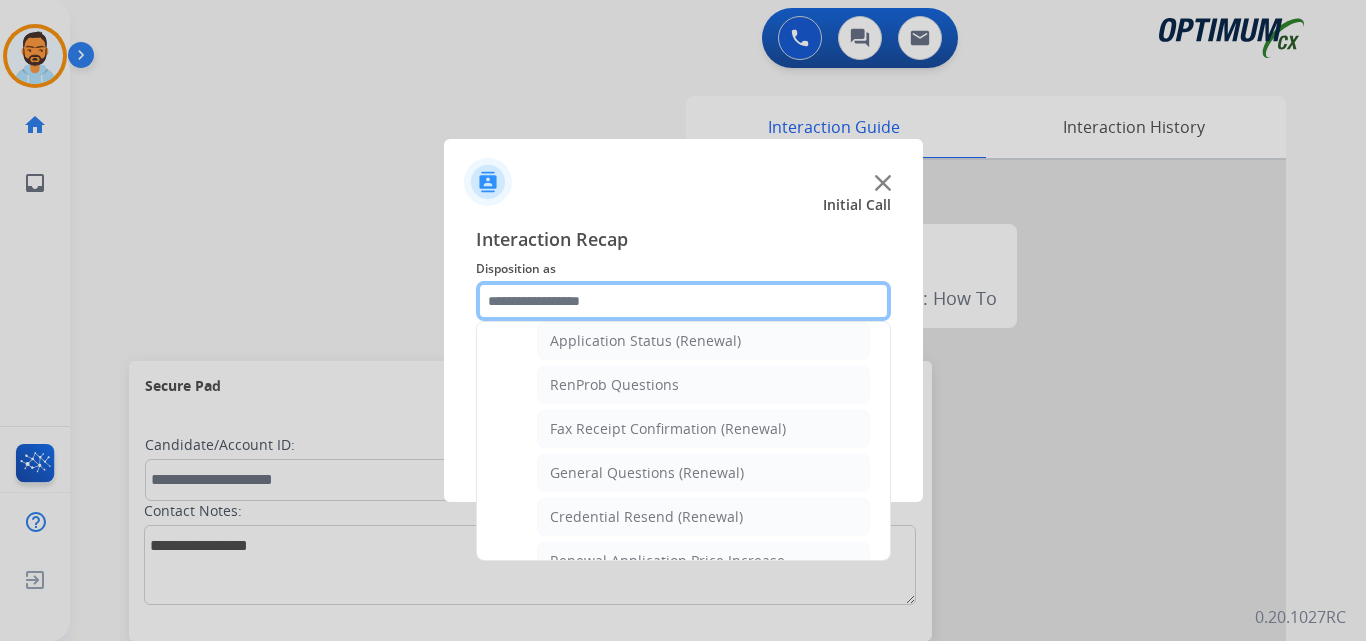 scroll, scrollTop: 461, scrollLeft: 0, axis: vertical 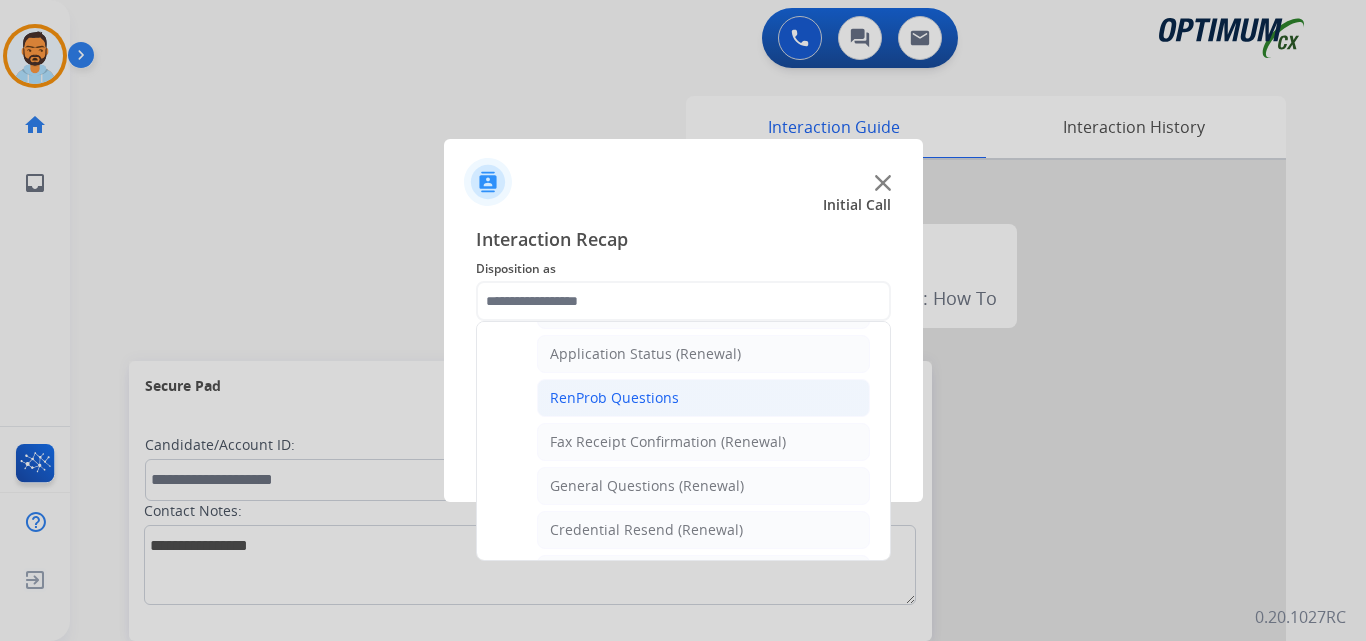 click on "RenProb Questions" 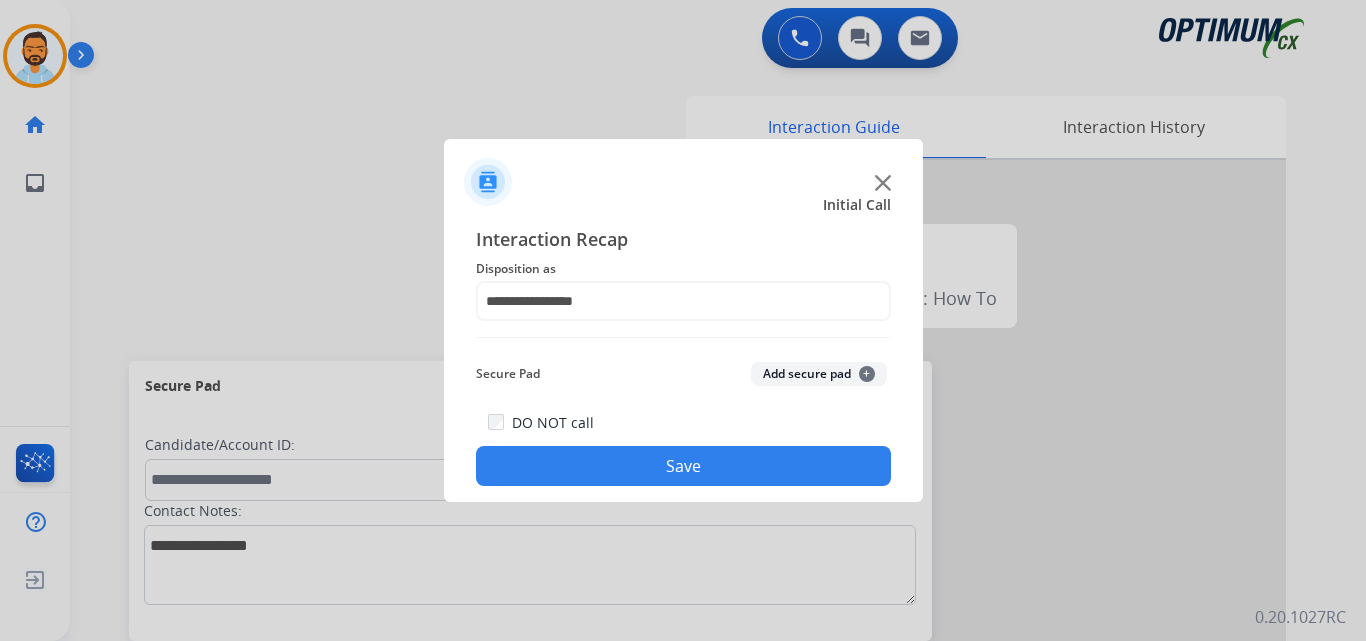 click on "Save" 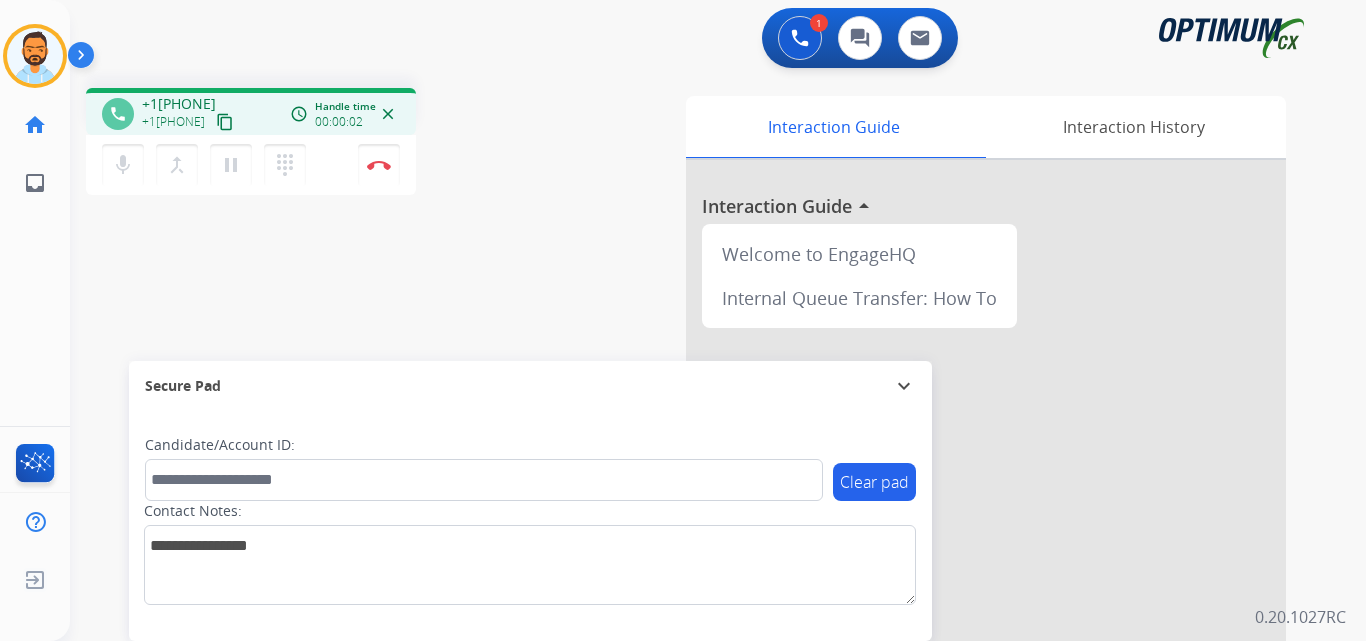 click on "content_copy" at bounding box center [225, 122] 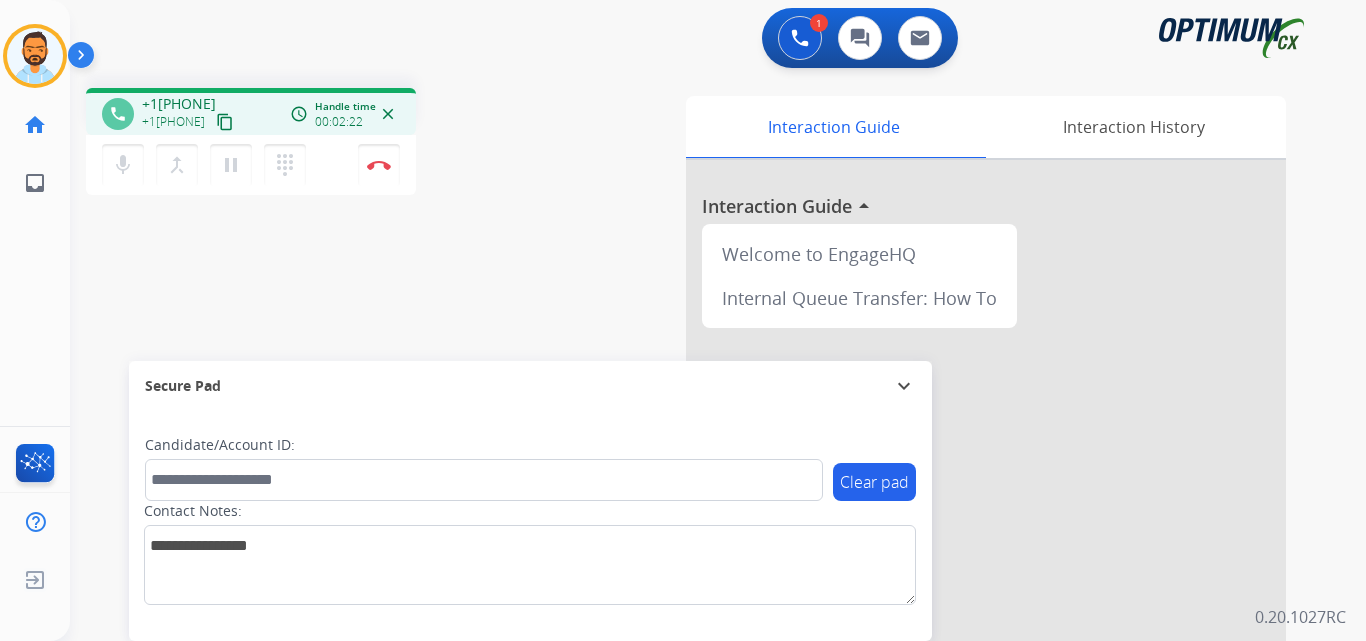 click on "phone +1[PHONE] +1[PHONE] content_copy access_time Call metrics Queue   00:10 Hold   00:00 Talk   02:23 Total   02:32 Handle time 00:02:22 close mic Mute merge_type Bridge pause Hold dialpad Dialpad Disconnect swap_horiz Break voice bridge close_fullscreen Connect 3-Way Call merge_type Separate 3-Way Call" at bounding box center [333, 144] 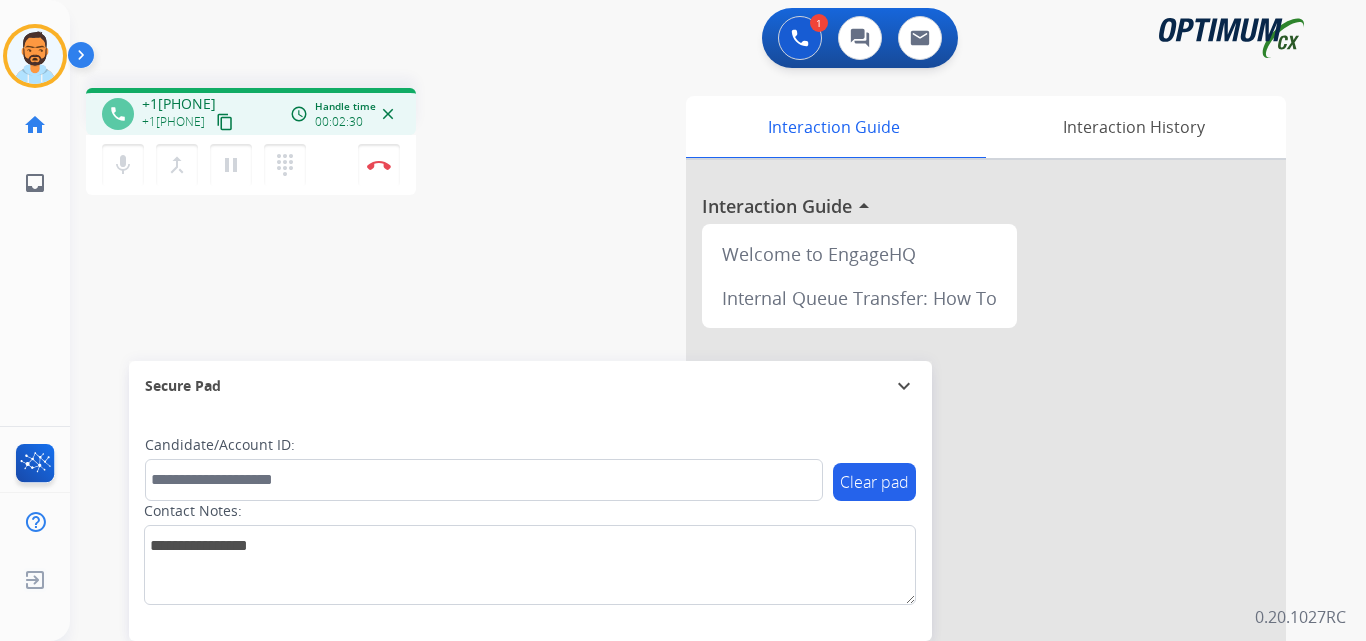 click on "phone +1[PHONE] +1[PHONE] content_copy access_time Call metrics Queue   00:10 Hold   00:00 Talk   02:31 Total   02:40 Handle time 00:02:30 close mic Mute merge_type Bridge pause Hold dialpad Dialpad Disconnect swap_horiz Break voice bridge close_fullscreen Connect 3-Way Call merge_type Separate 3-Way Call" at bounding box center [333, 144] 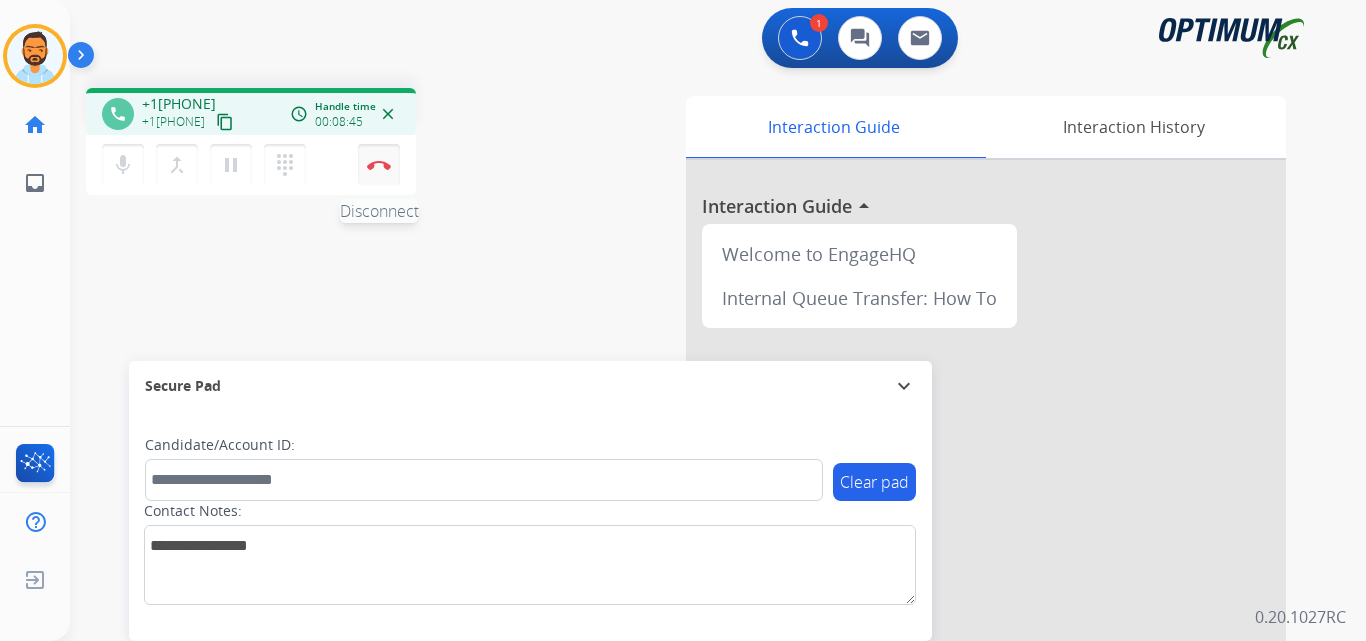 click at bounding box center [379, 165] 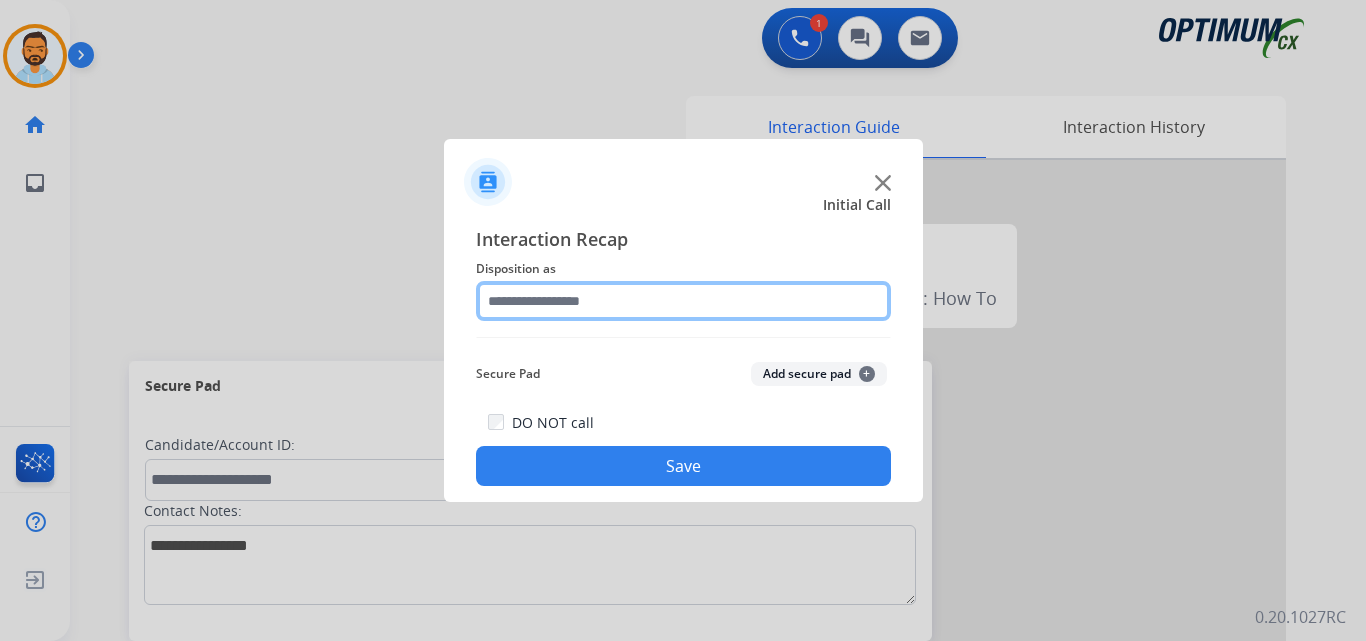 click 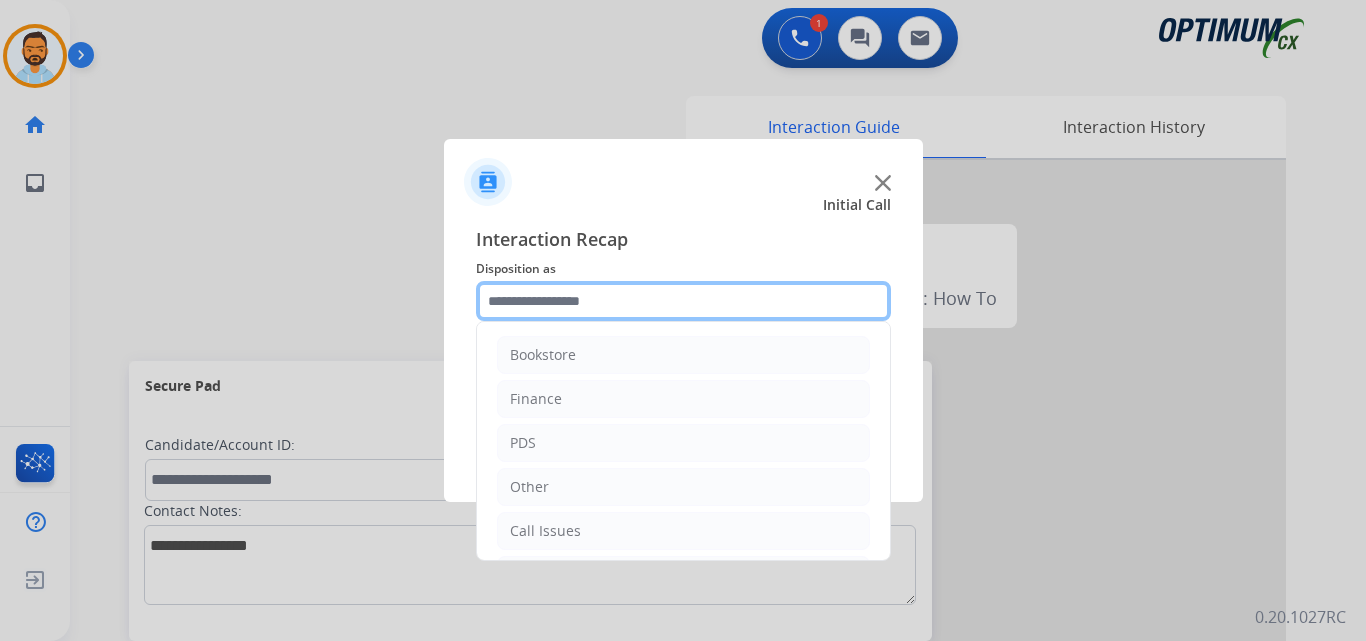scroll, scrollTop: 136, scrollLeft: 0, axis: vertical 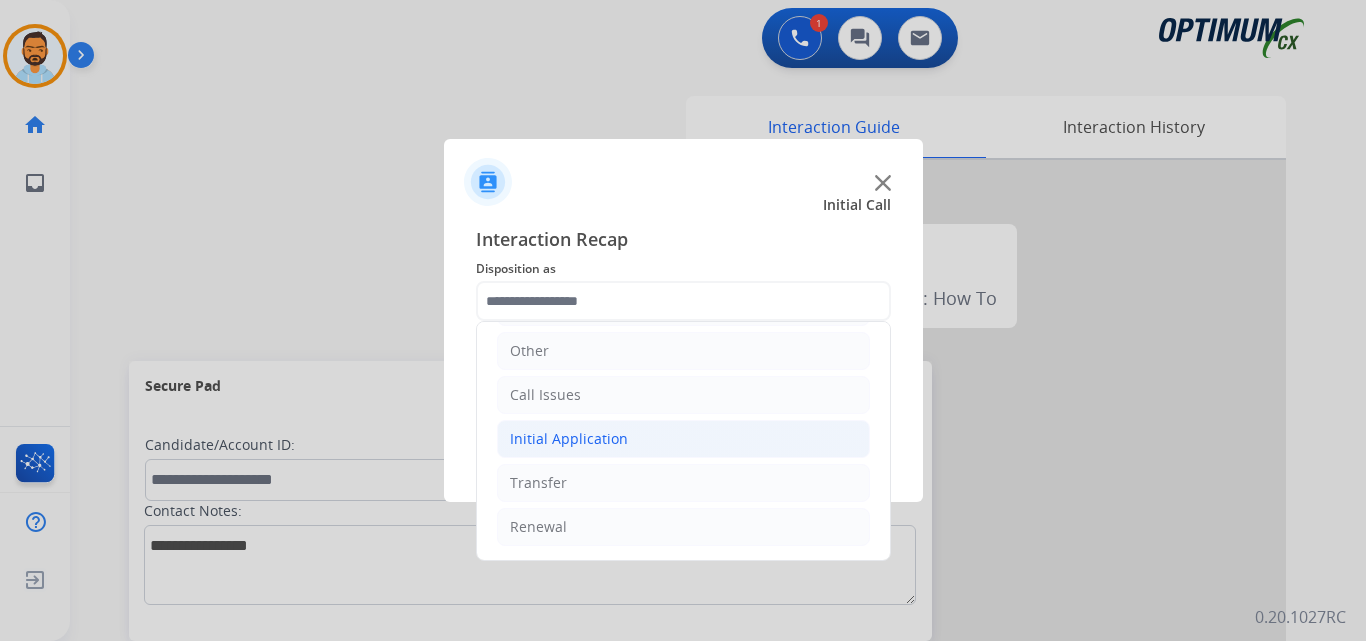 click on "Initial Application" 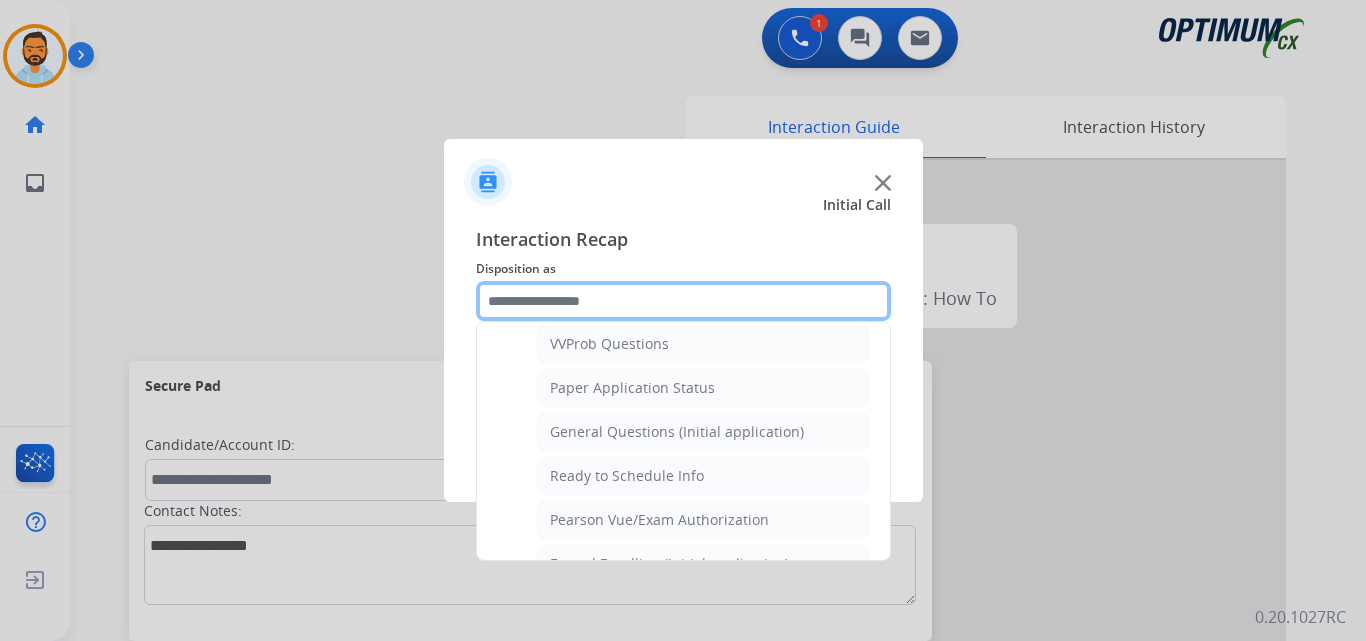 scroll, scrollTop: 1080, scrollLeft: 0, axis: vertical 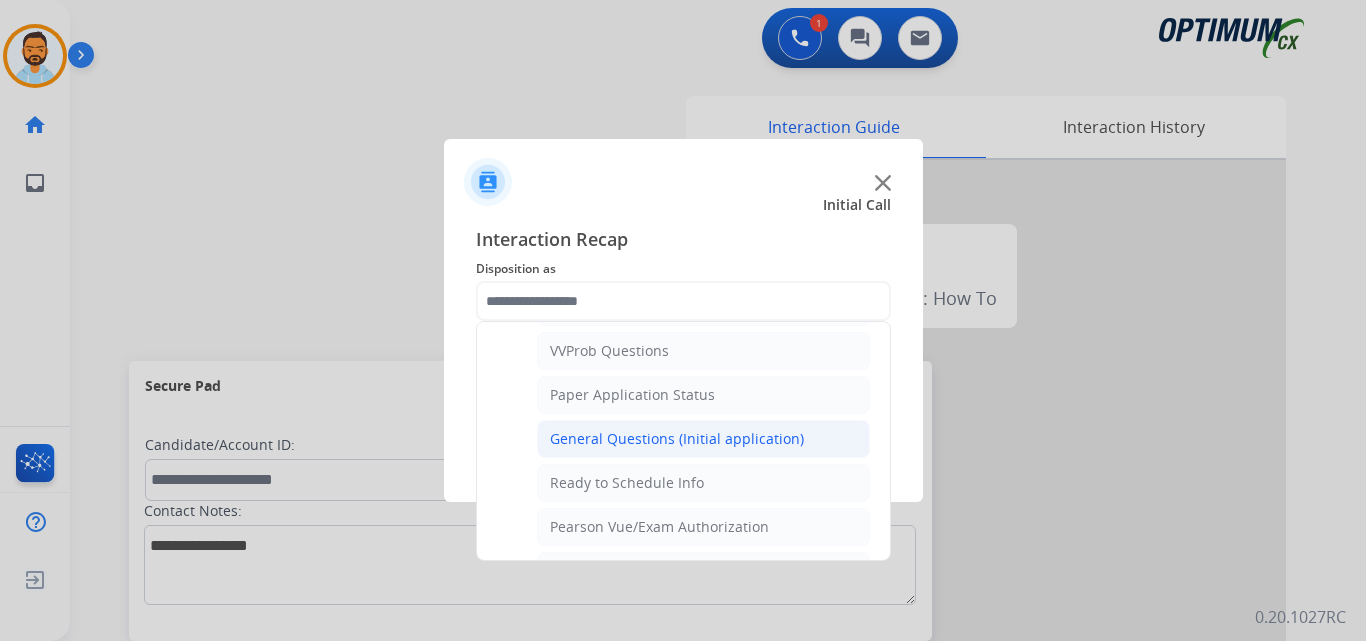 click on "General Questions (Initial application)" 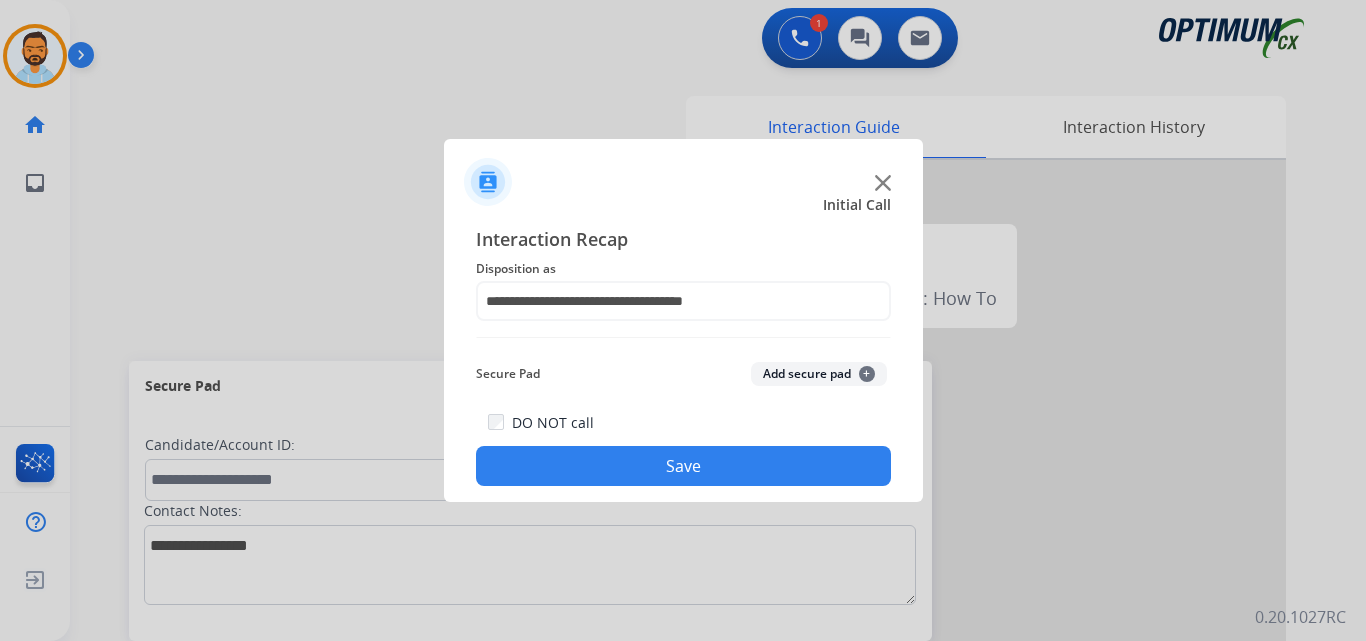 click on "Save" 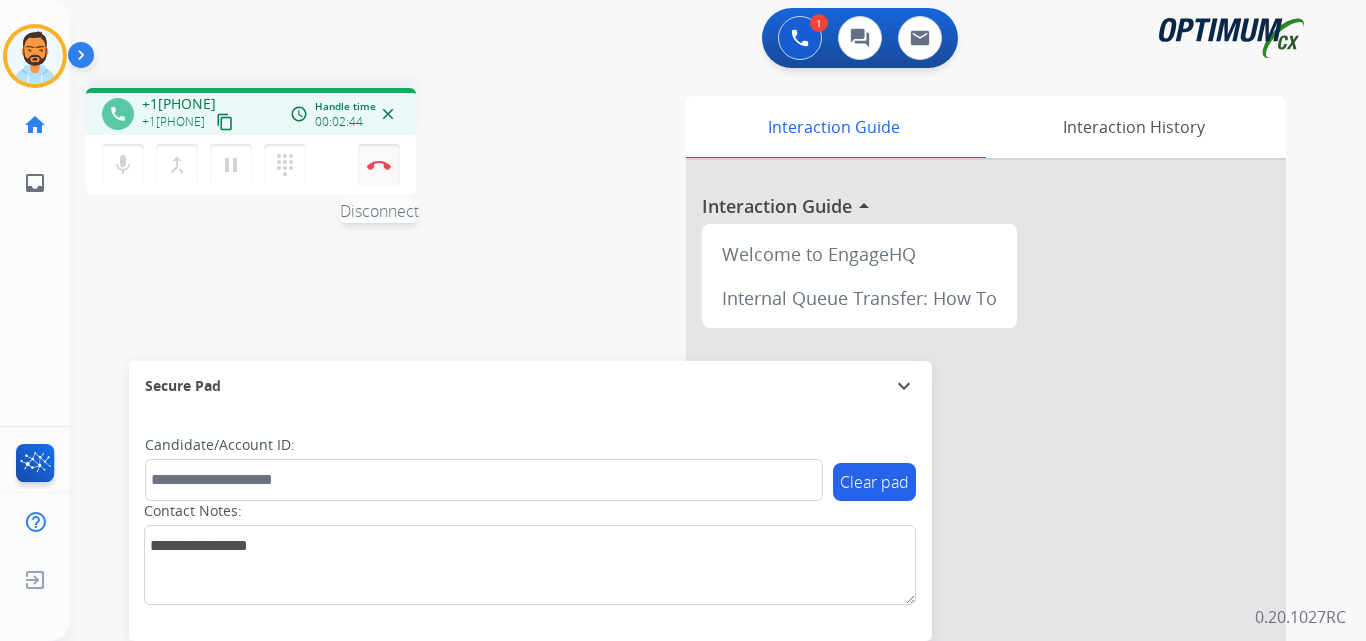 click on "Disconnect" at bounding box center [379, 165] 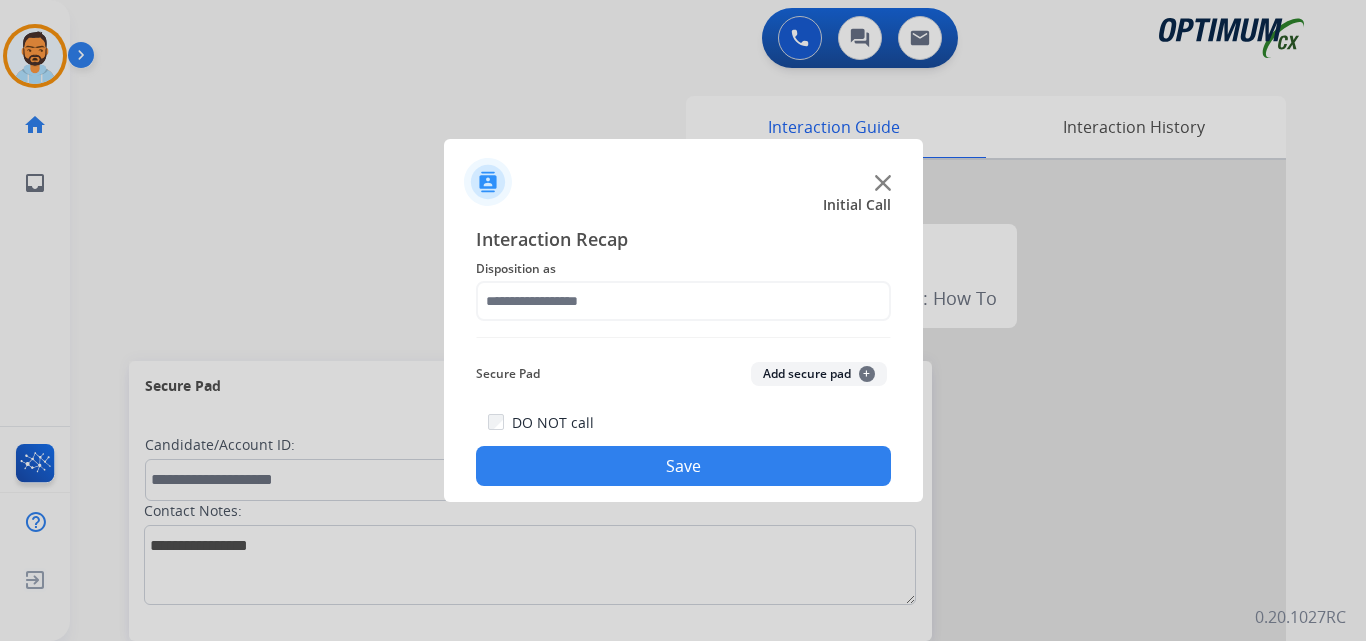 click on "Interaction Recap Disposition as    Secure Pad  Add secure pad  +  DO NOT call  Save" 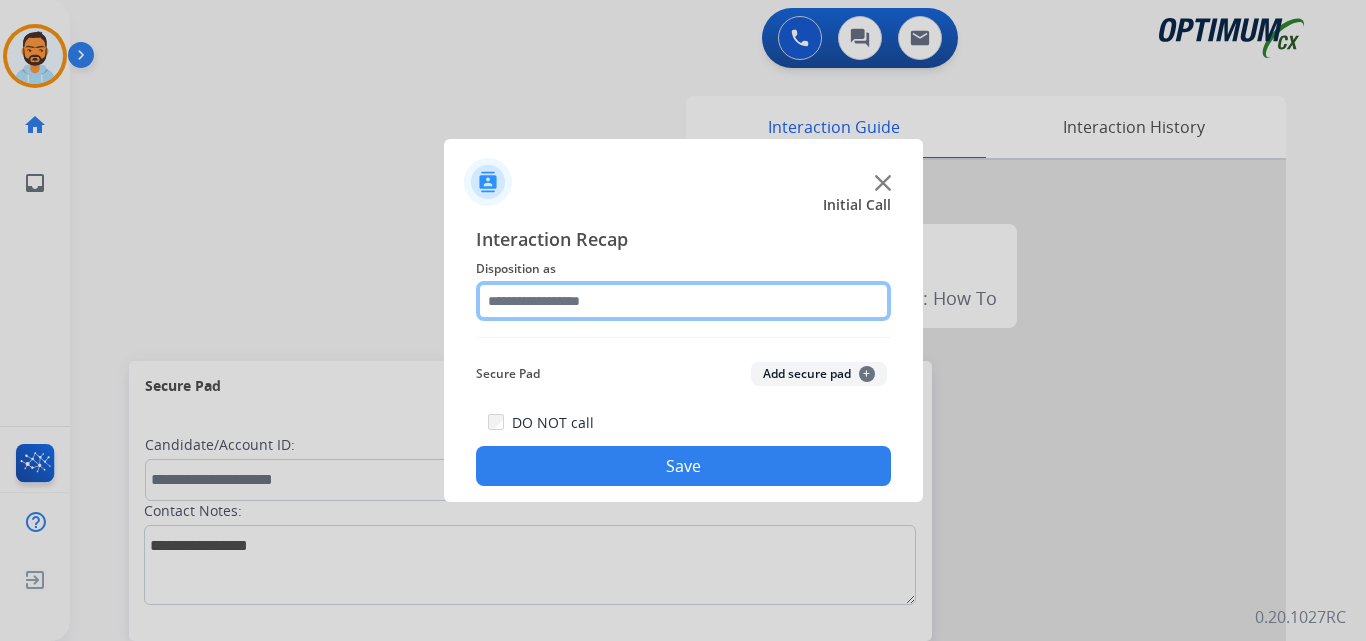 click 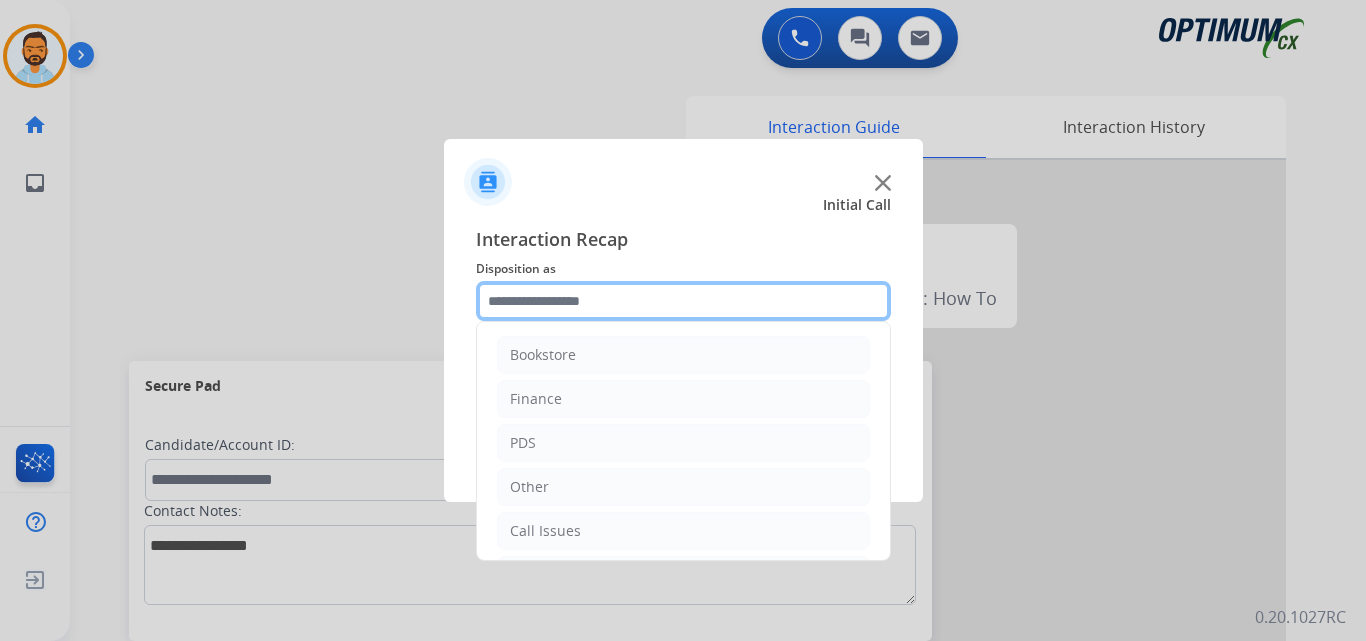 scroll, scrollTop: 136, scrollLeft: 0, axis: vertical 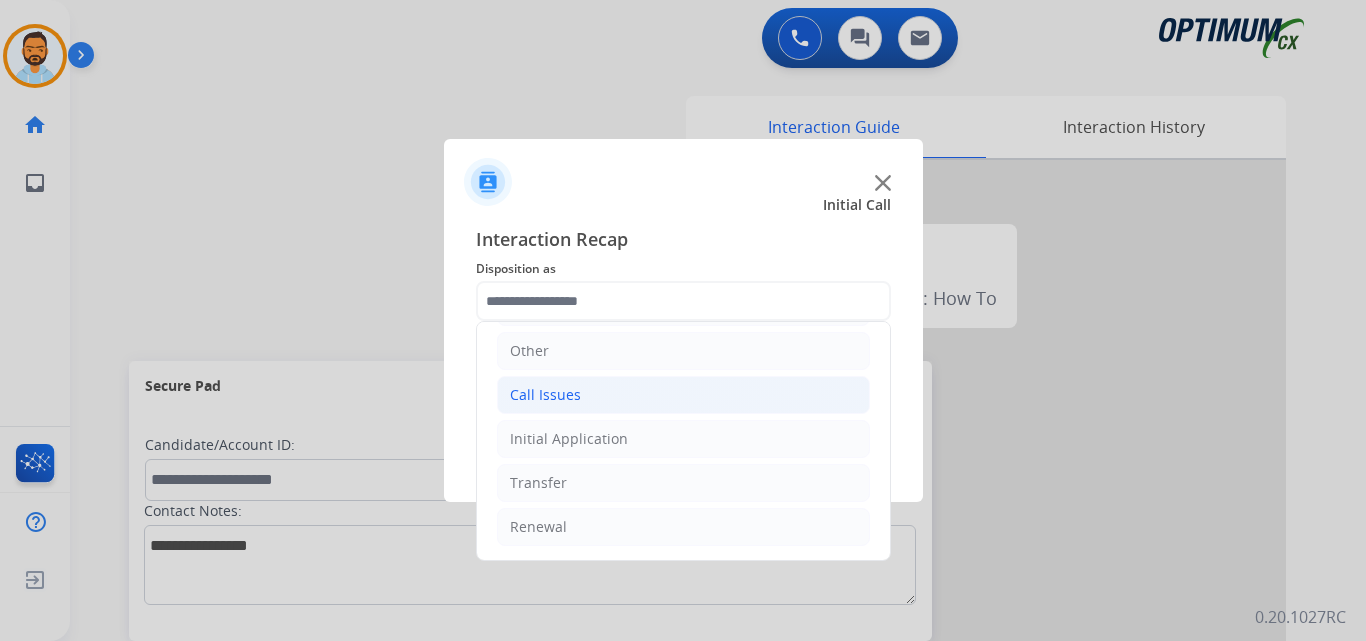 click on "Call Issues" 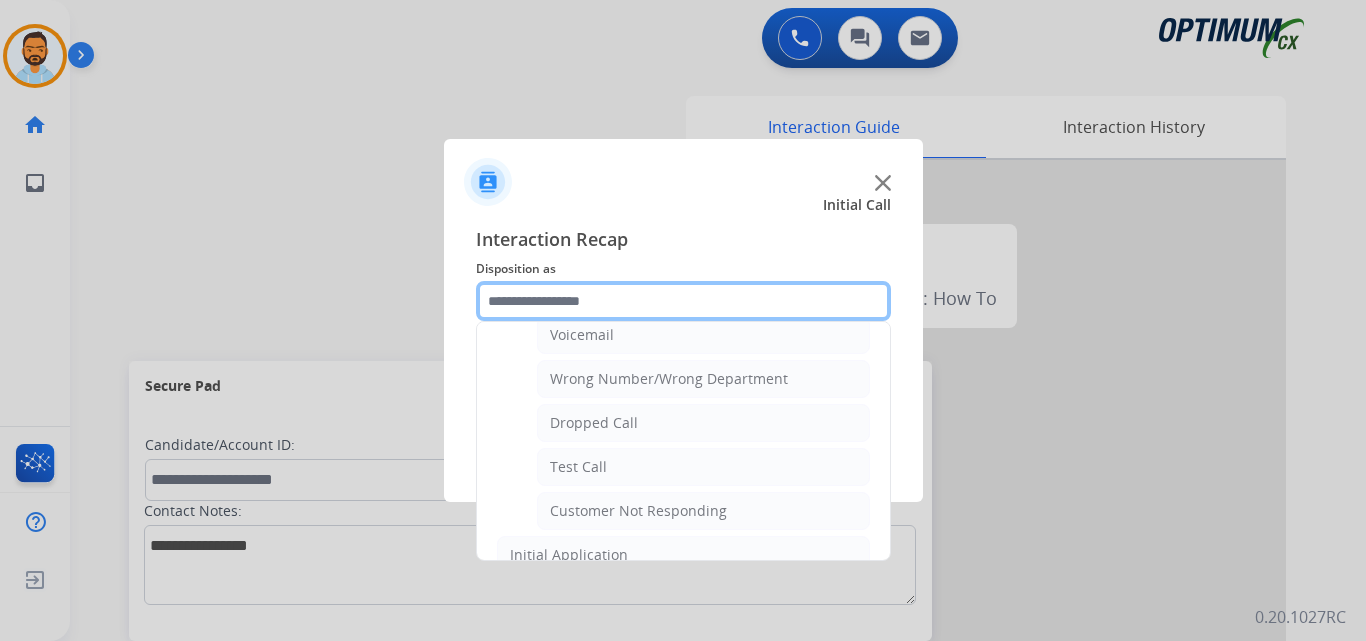 scroll, scrollTop: 242, scrollLeft: 0, axis: vertical 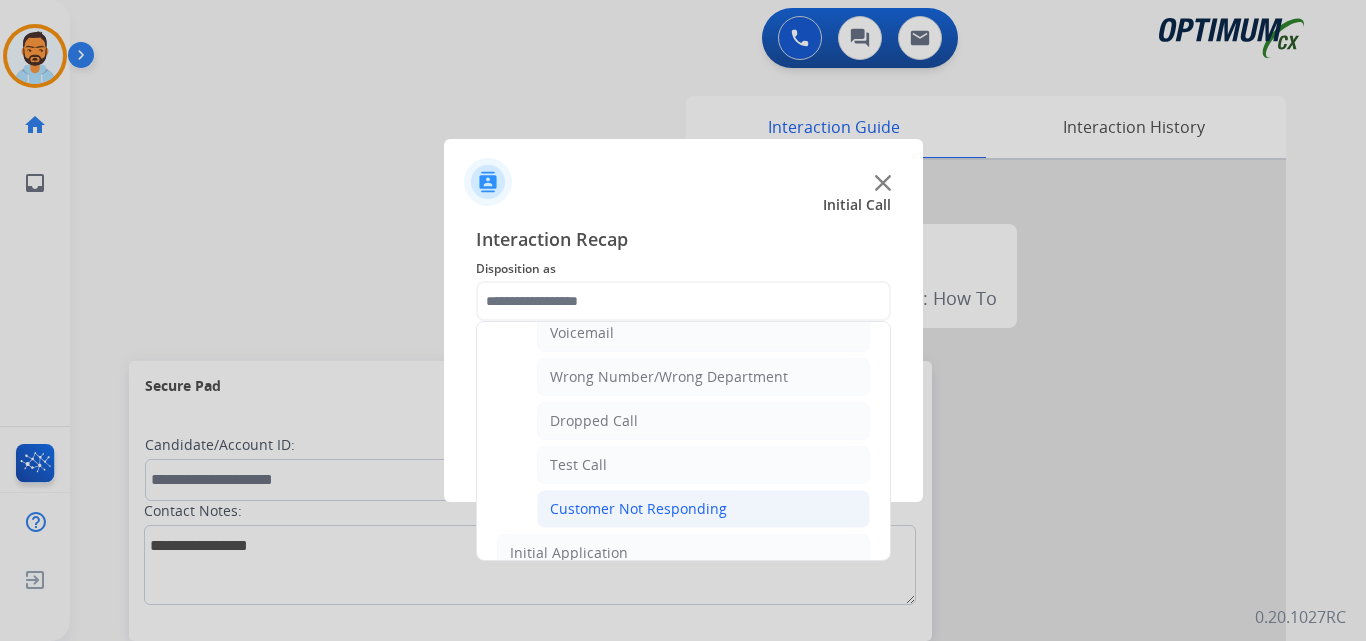 click on "Customer Not Responding" 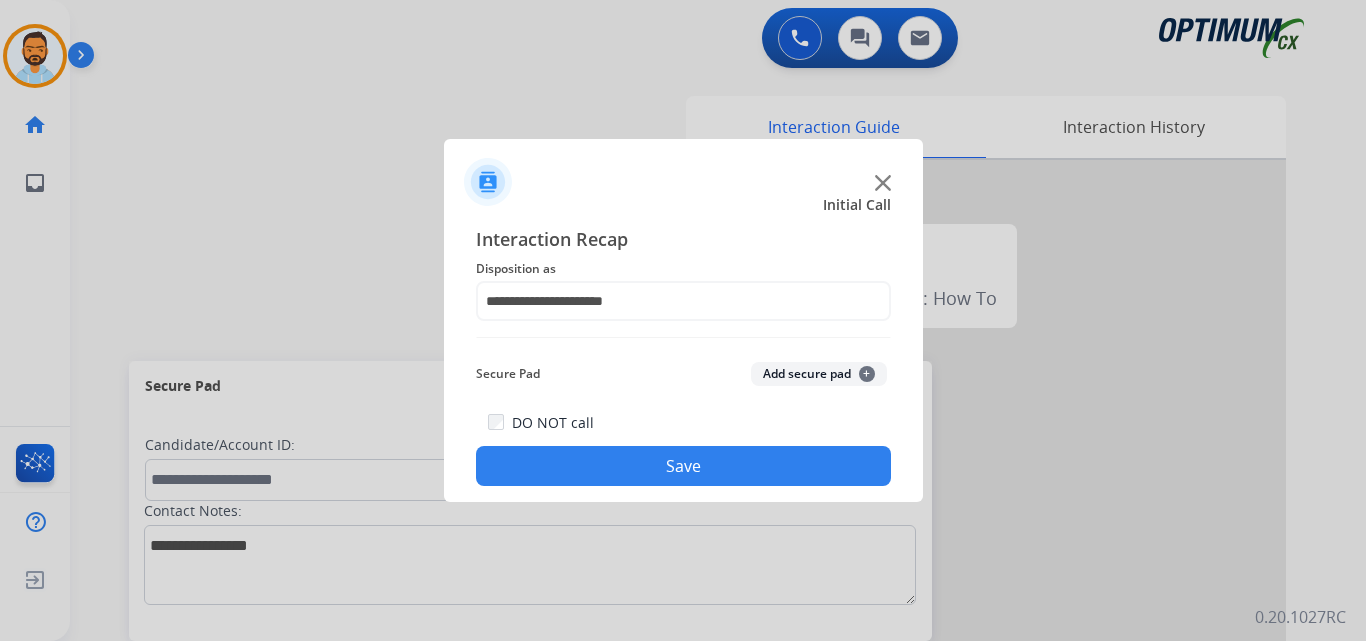 click on "Save" 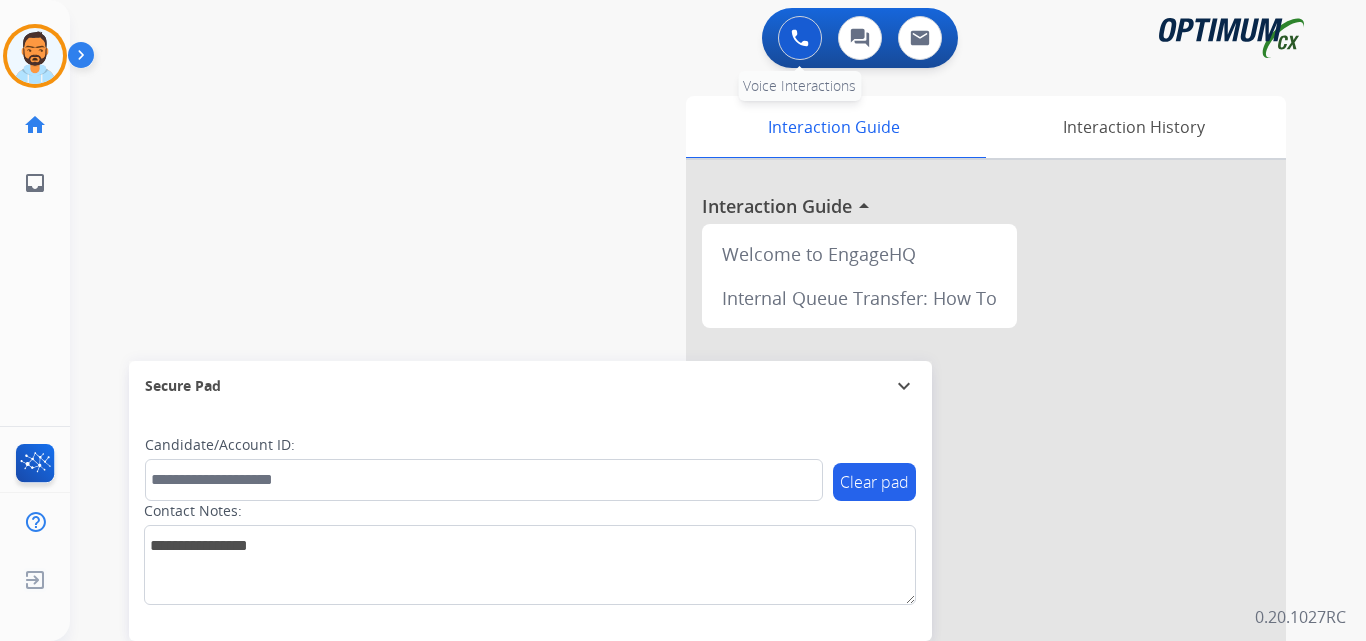 click on "0 Voice Interactions" at bounding box center (800, 38) 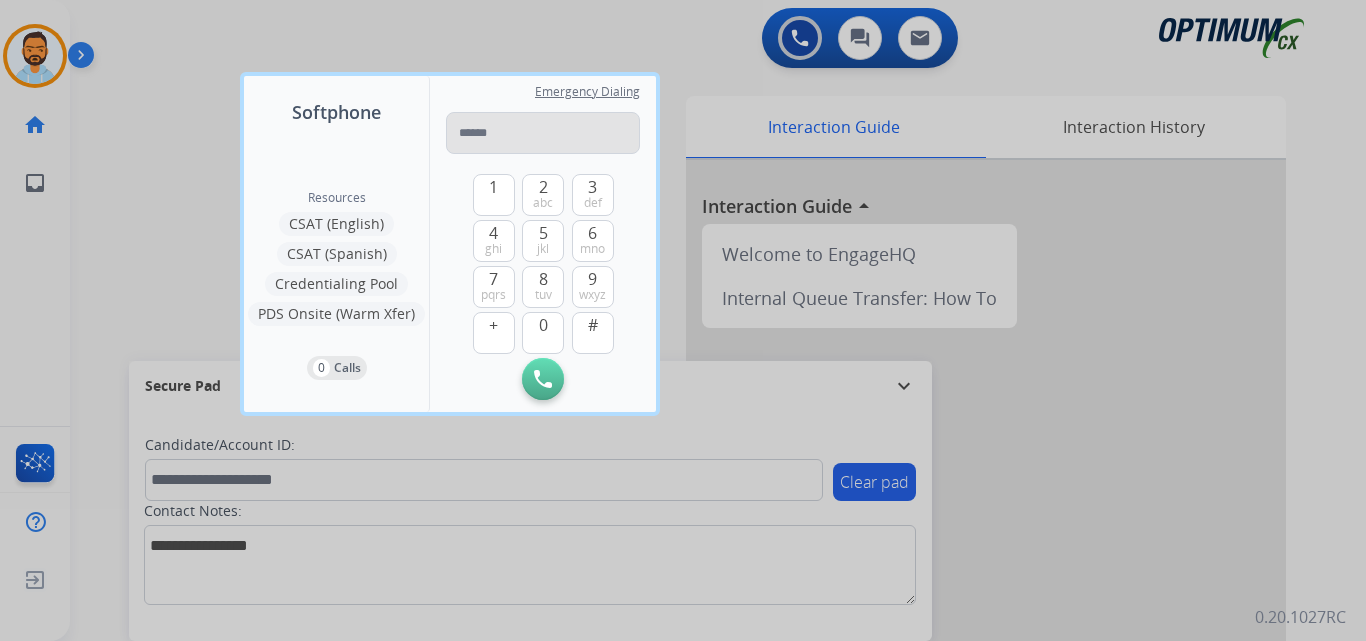 click at bounding box center [543, 133] 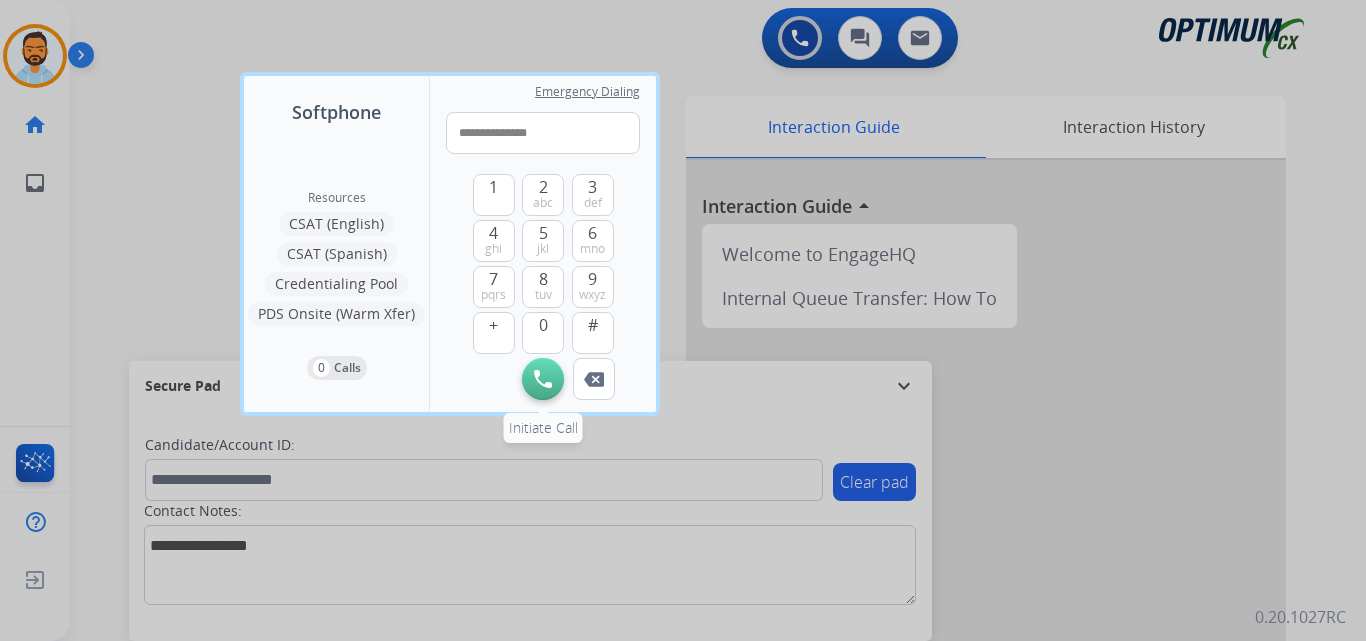 type on "**********" 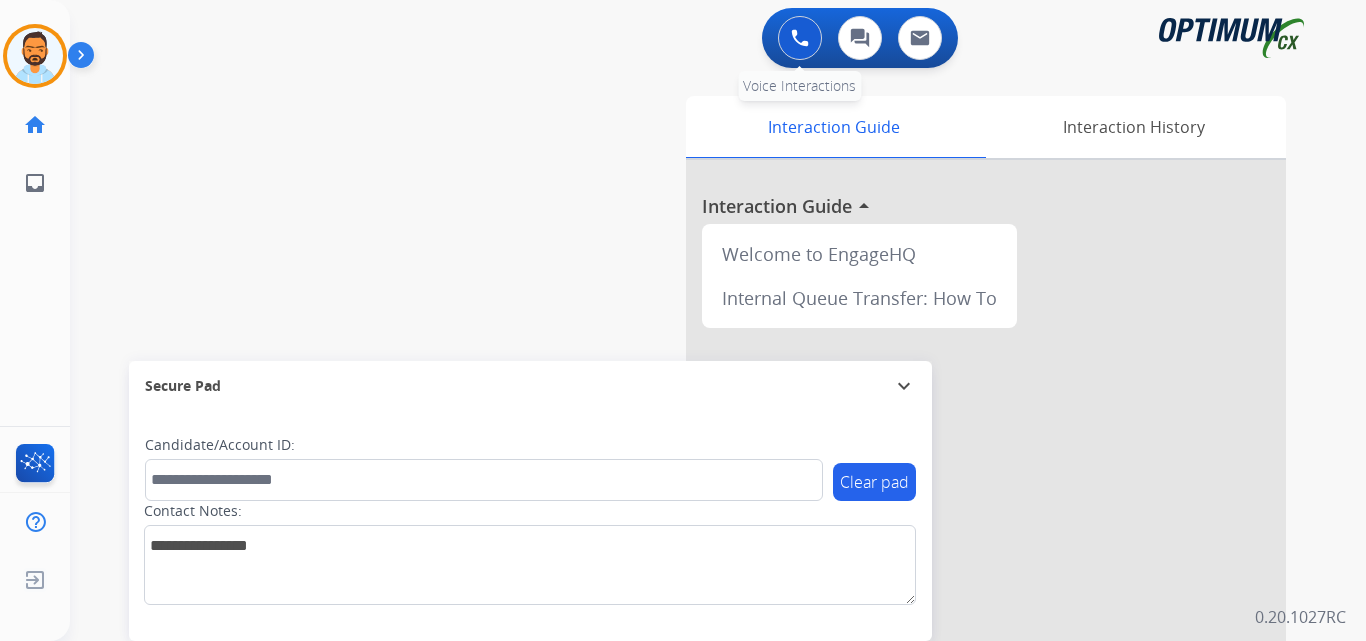 click at bounding box center [800, 38] 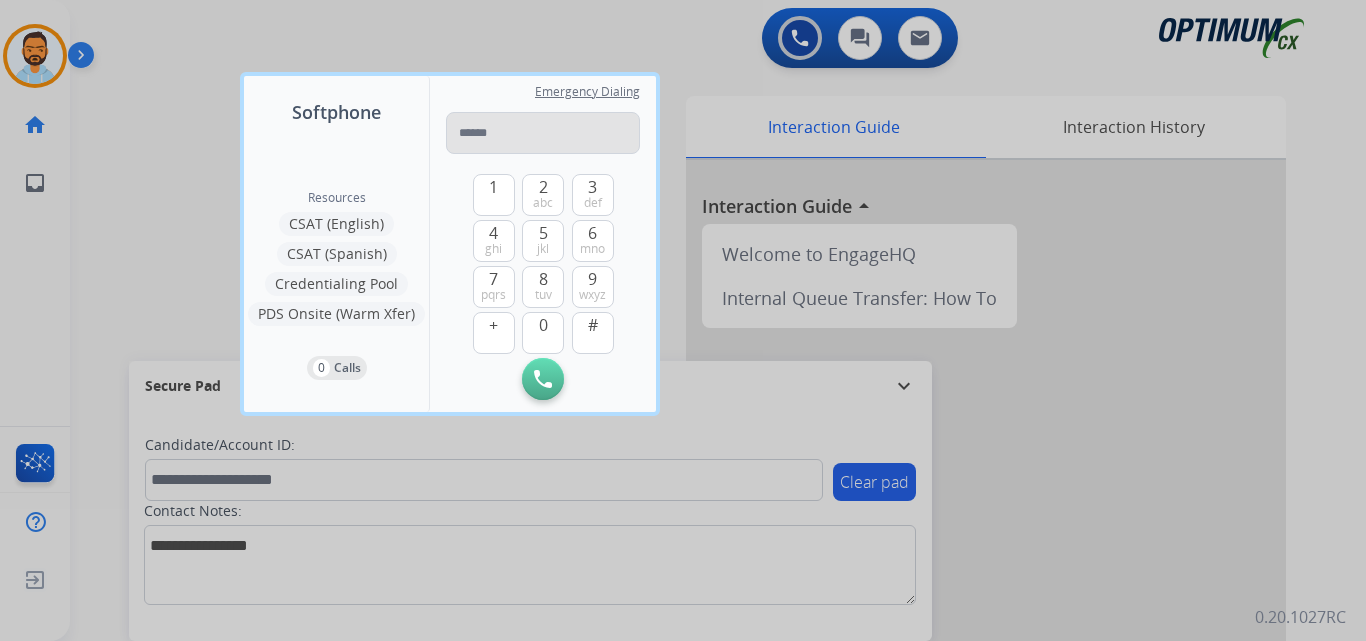 click at bounding box center (543, 133) 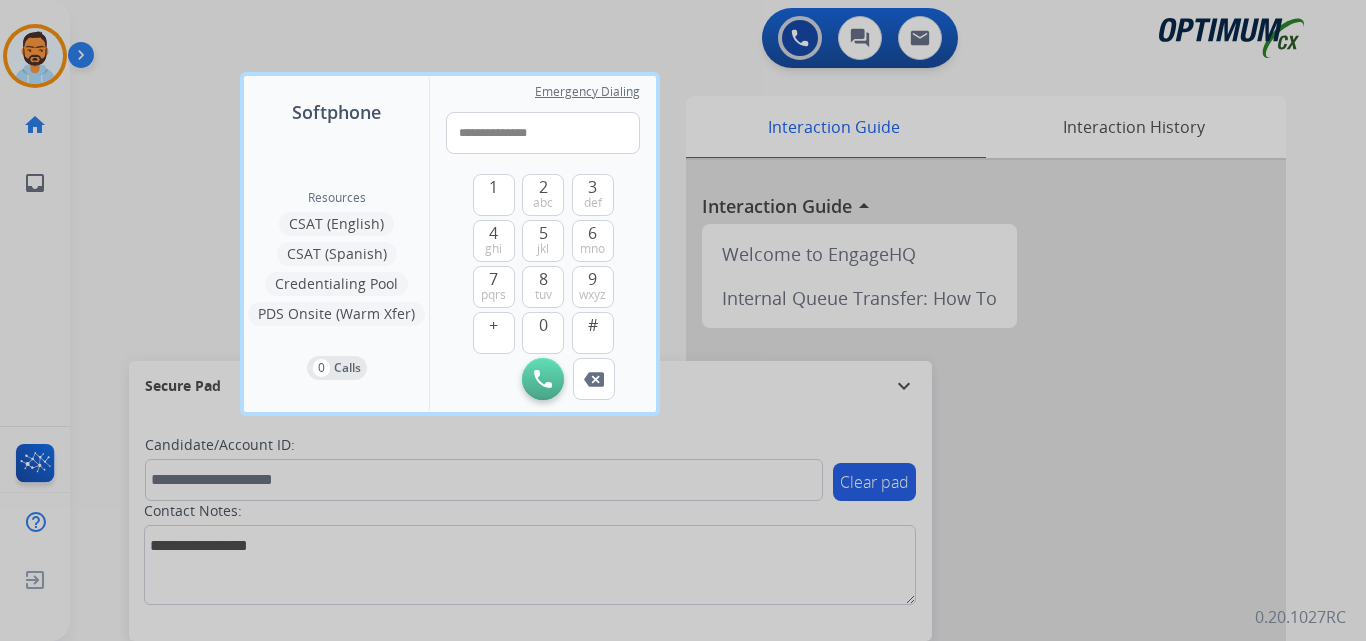 type on "**********" 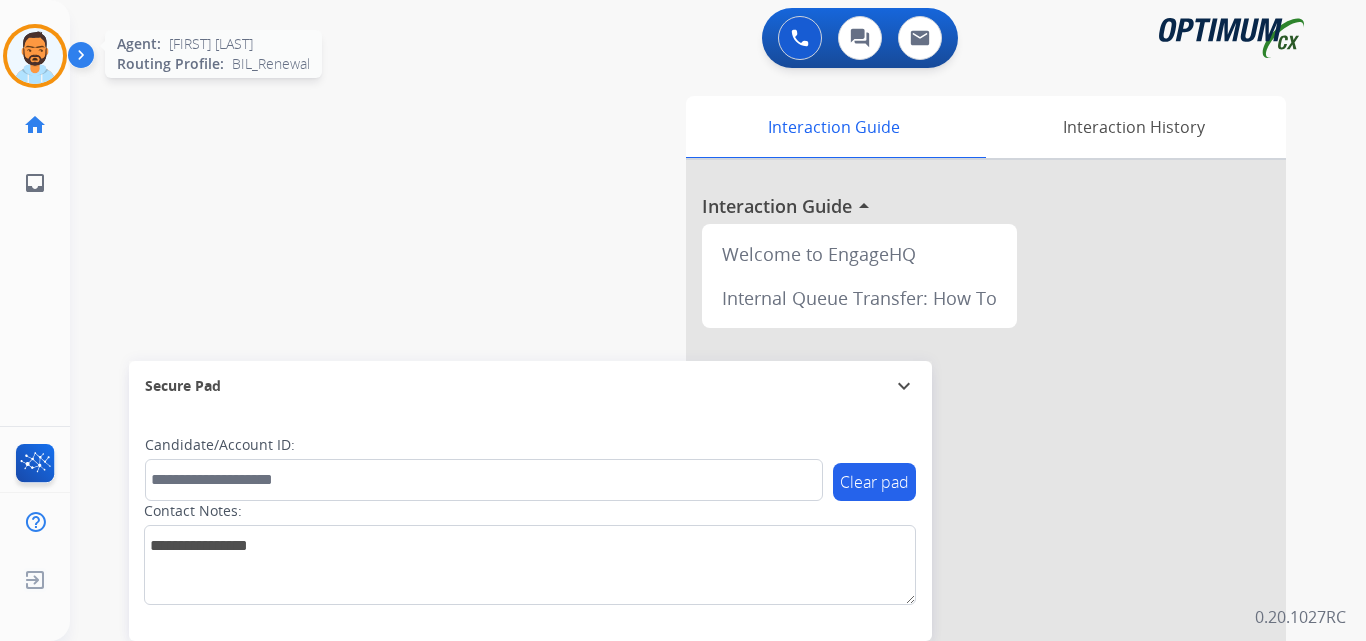 click at bounding box center (35, 56) 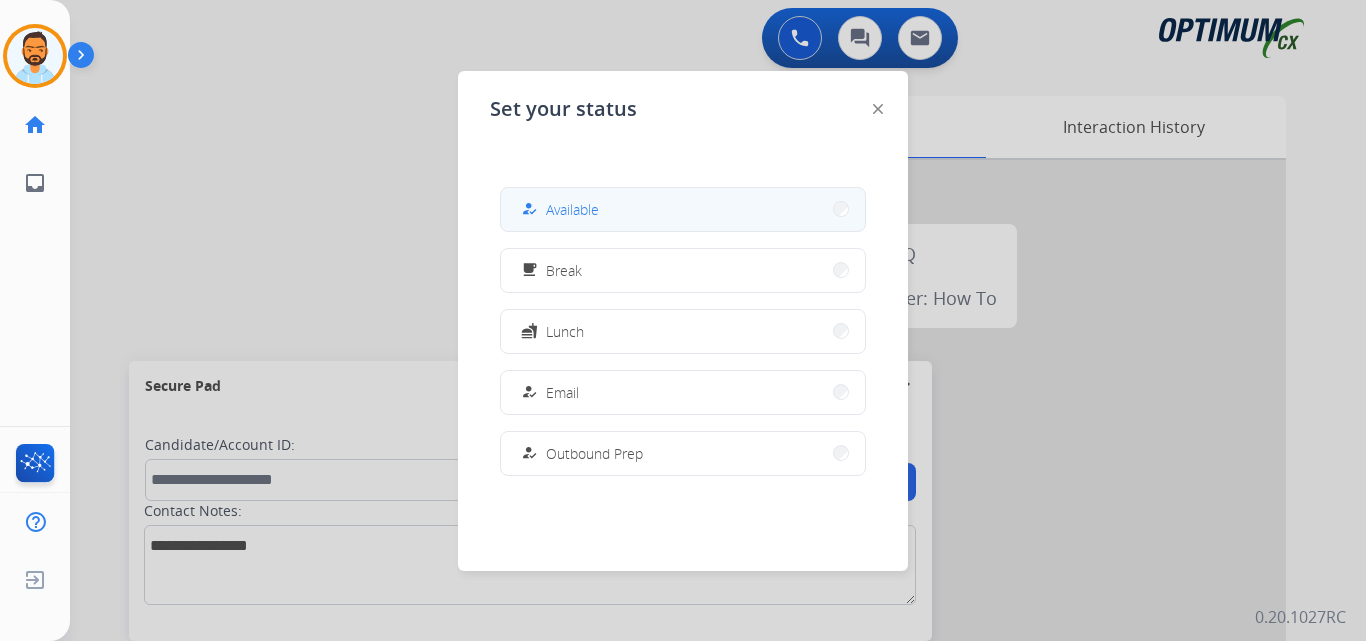 click on "how_to_reg Available" at bounding box center [683, 209] 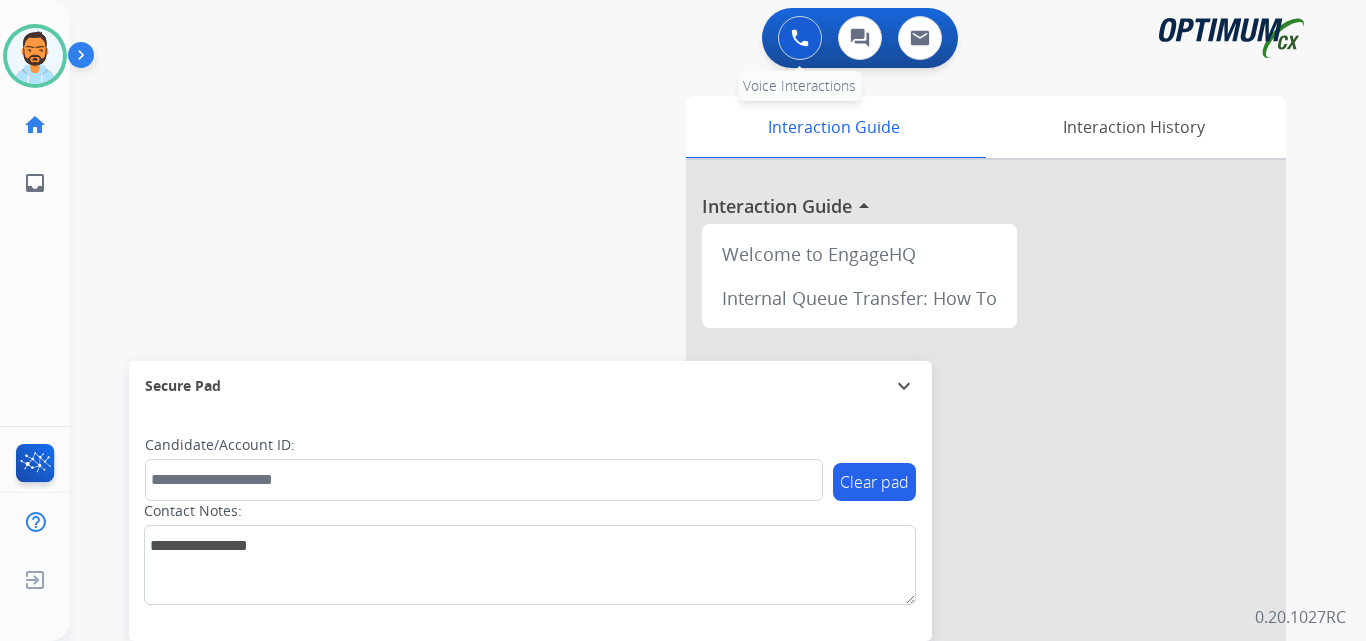 click at bounding box center (800, 38) 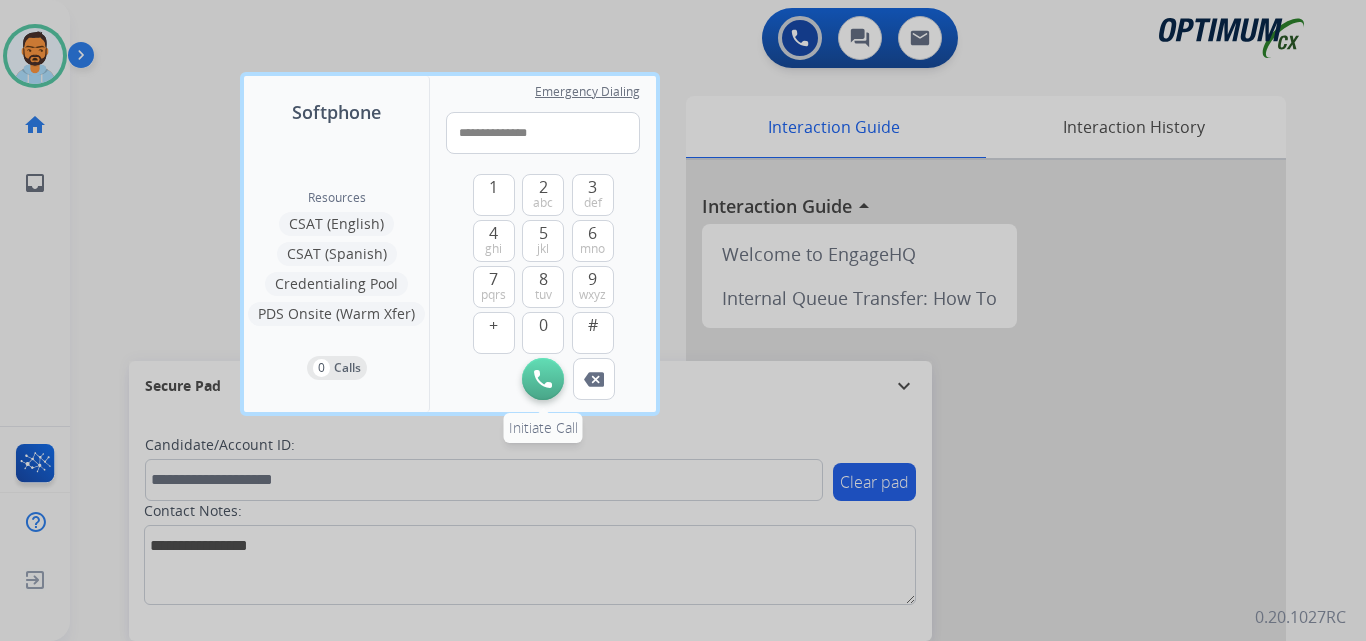type on "**********" 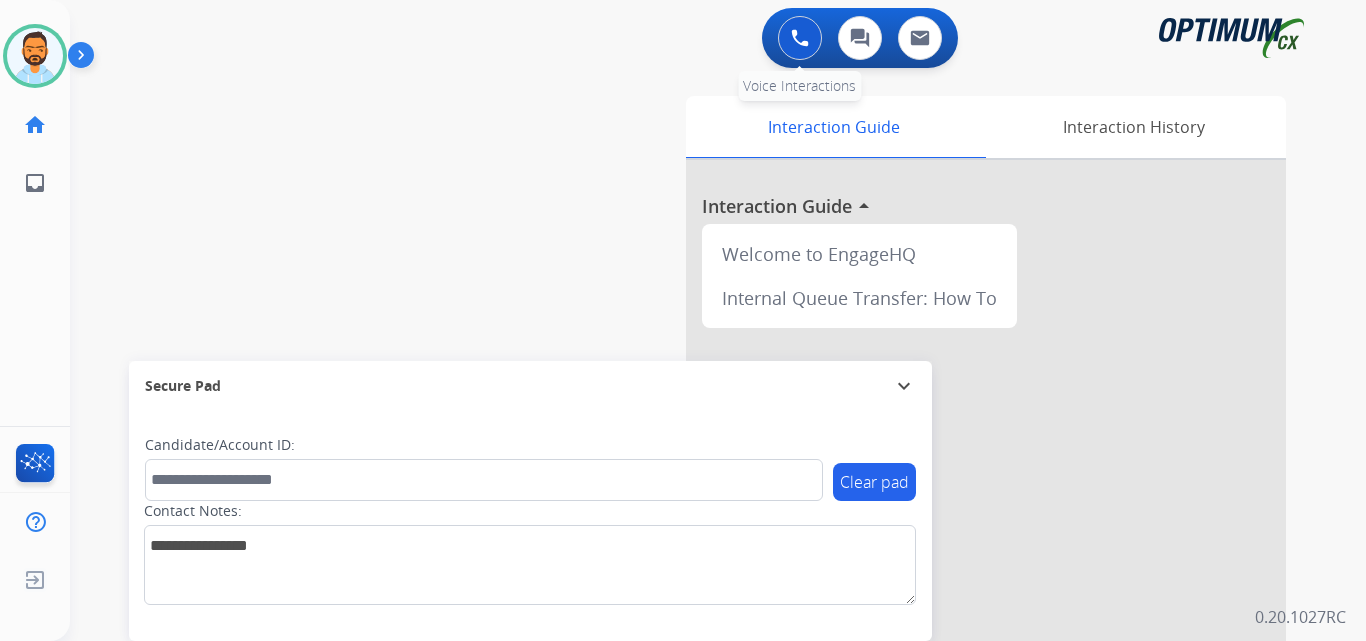 click at bounding box center [800, 38] 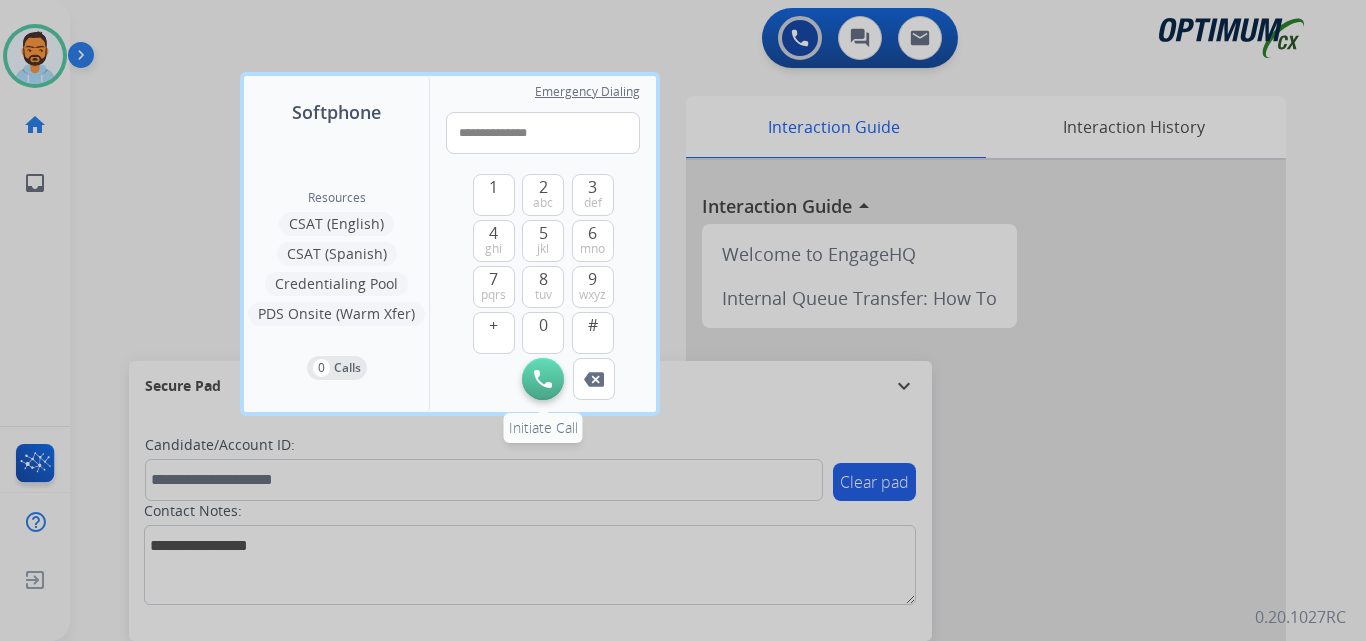 type on "**********" 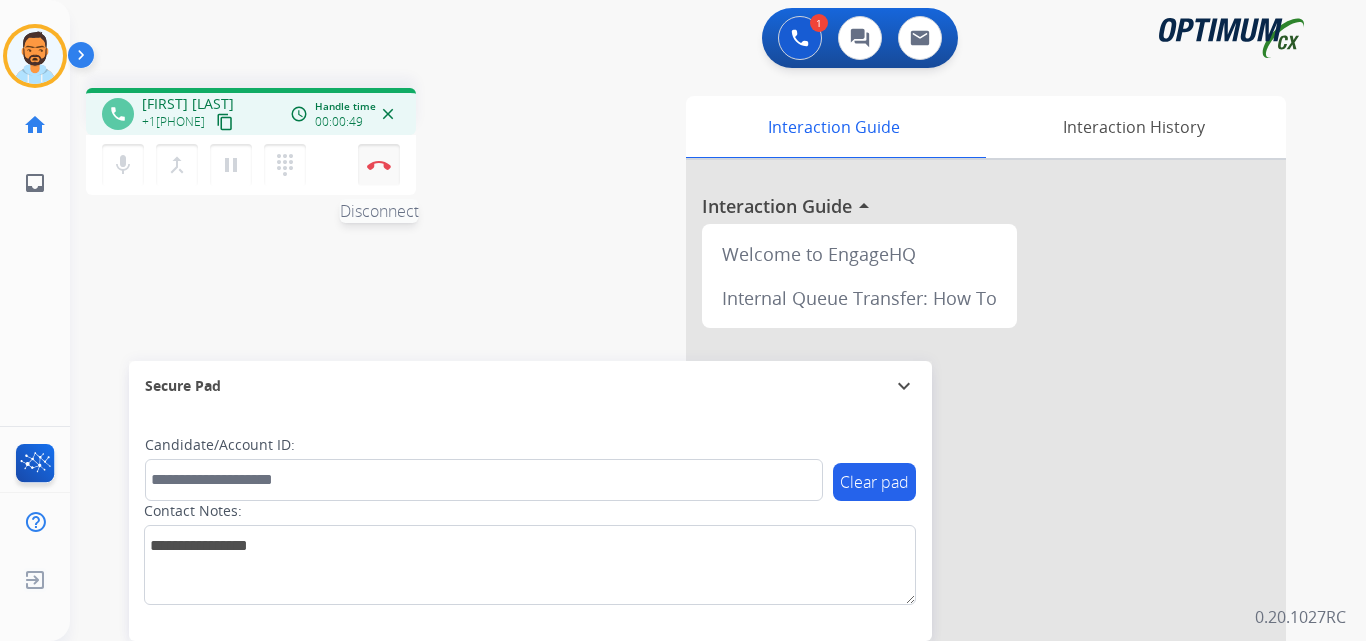 click on "Disconnect" at bounding box center [379, 165] 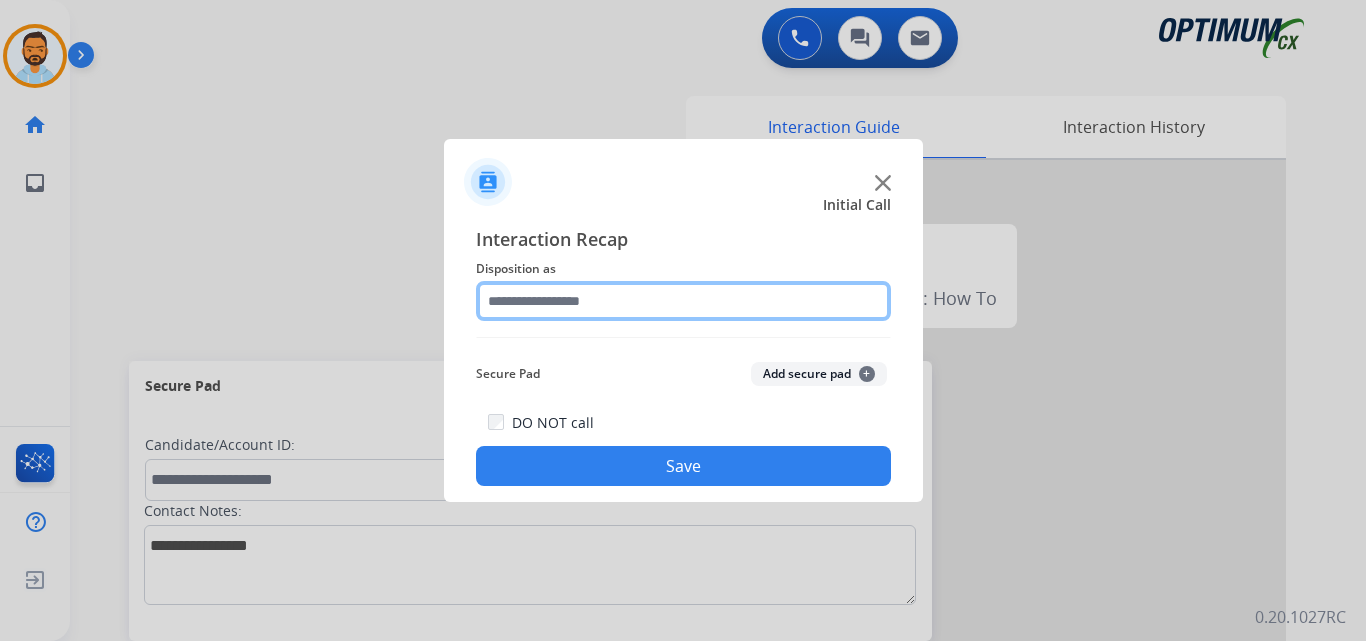 click 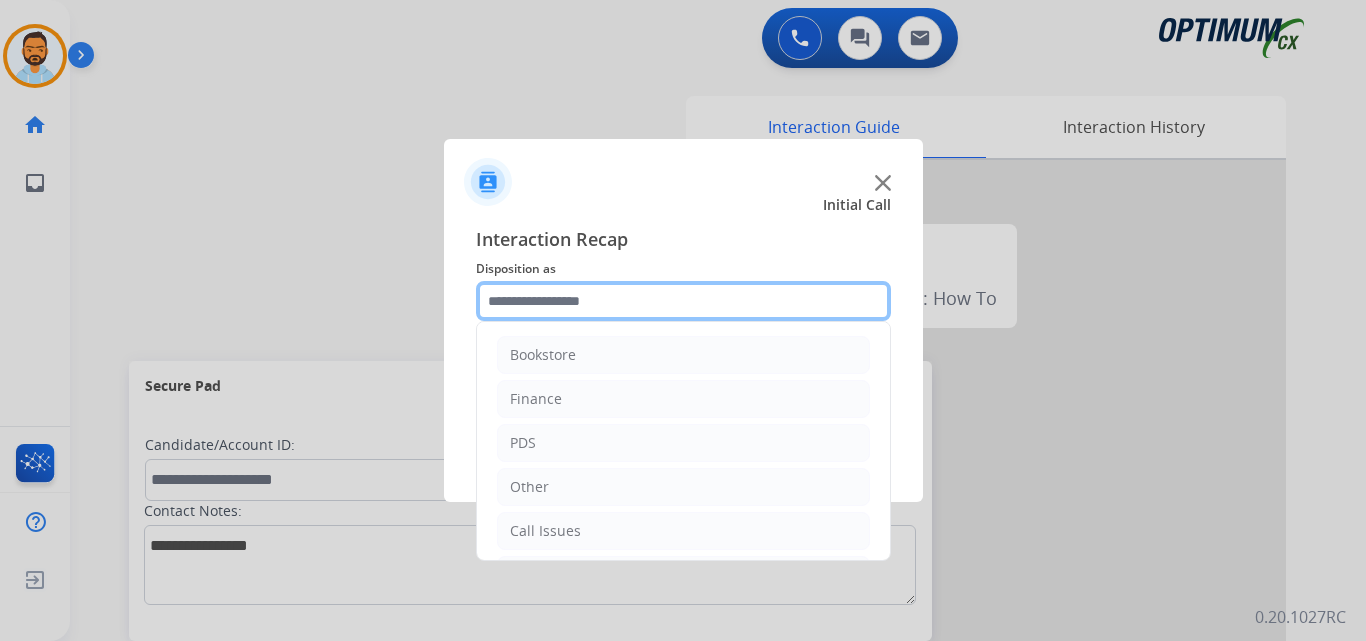 scroll, scrollTop: 136, scrollLeft: 0, axis: vertical 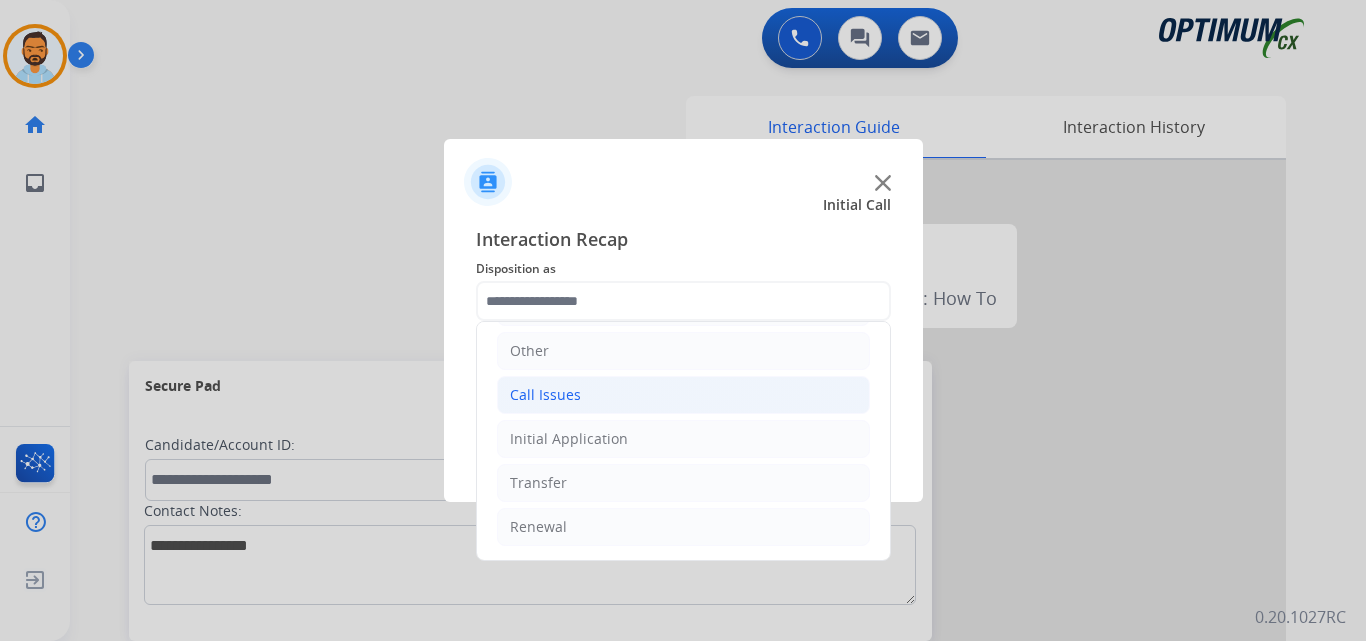 click on "Call Issues" 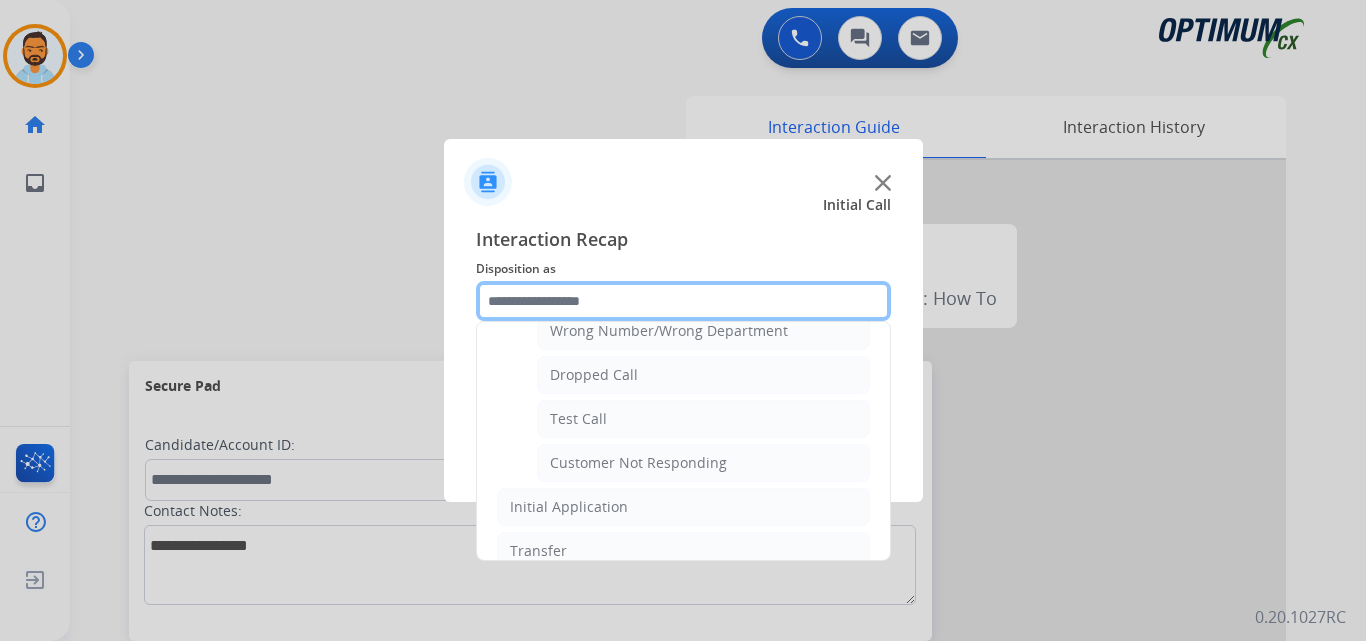 scroll, scrollTop: 285, scrollLeft: 0, axis: vertical 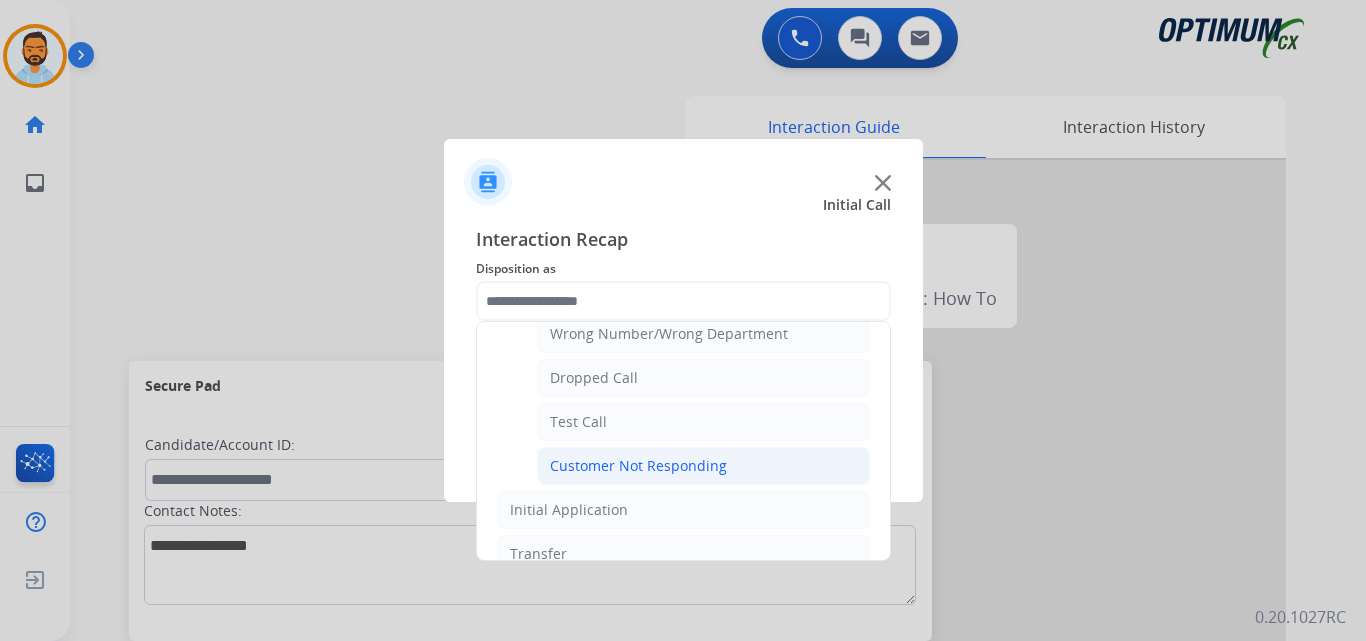 click on "Customer Not Responding" 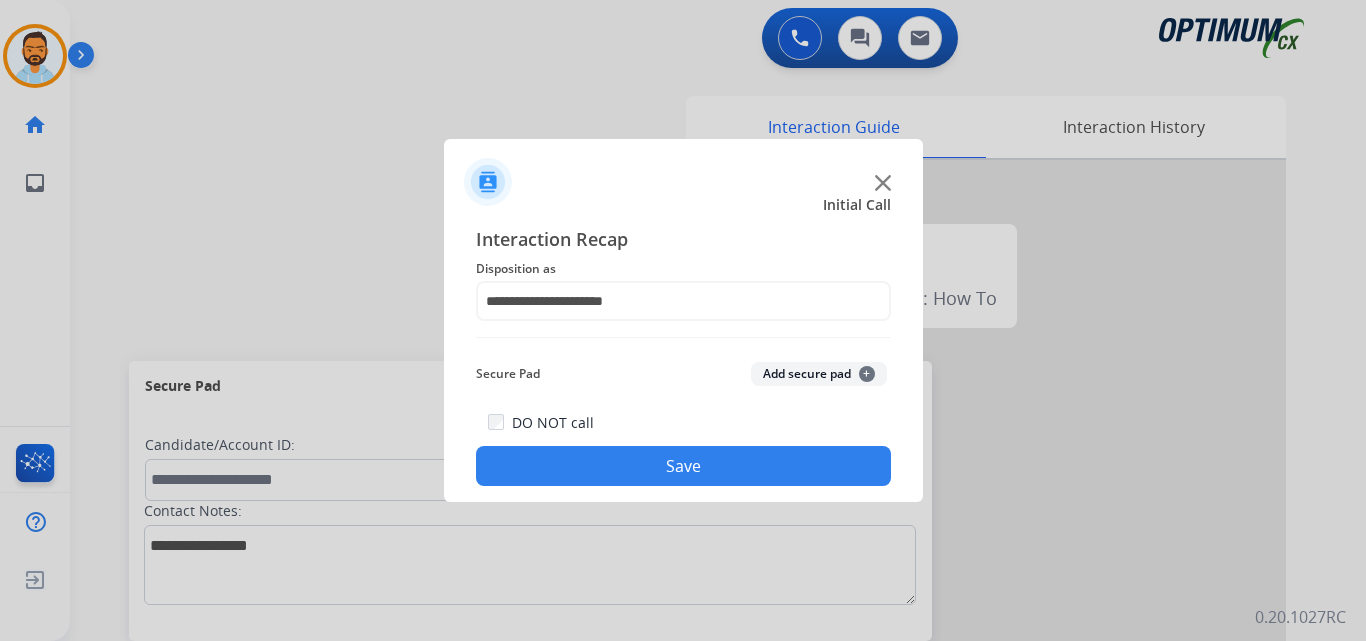 click on "Save" 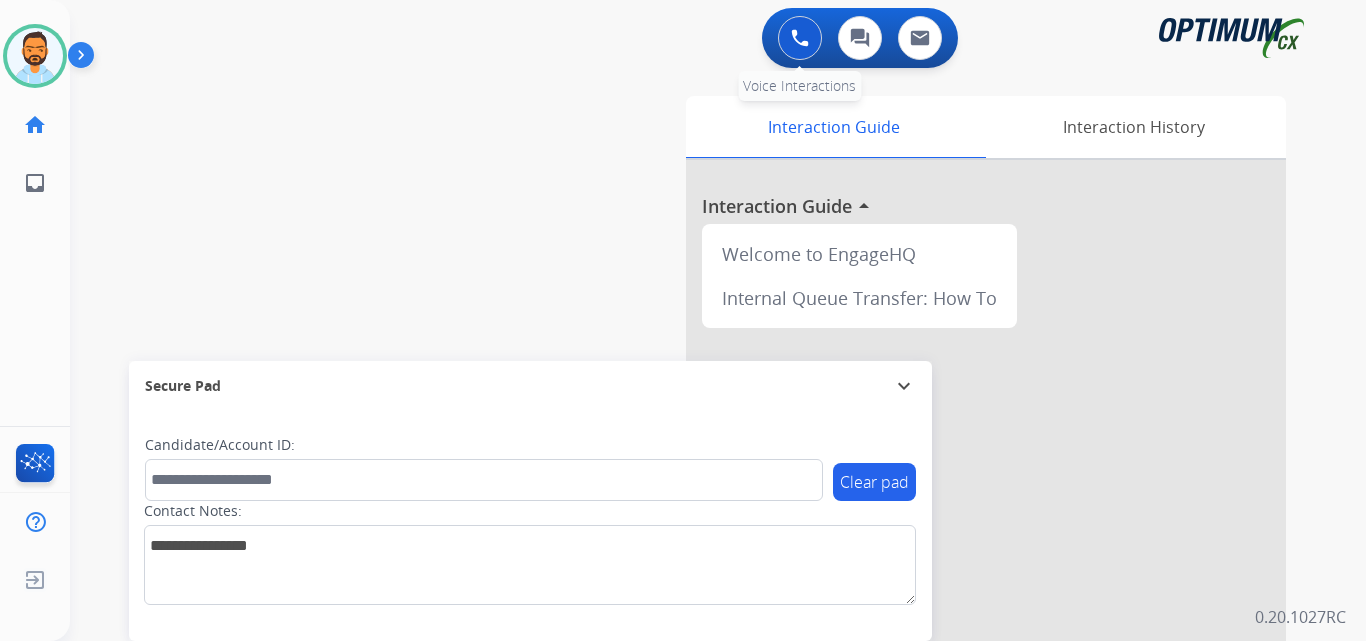 click at bounding box center (800, 38) 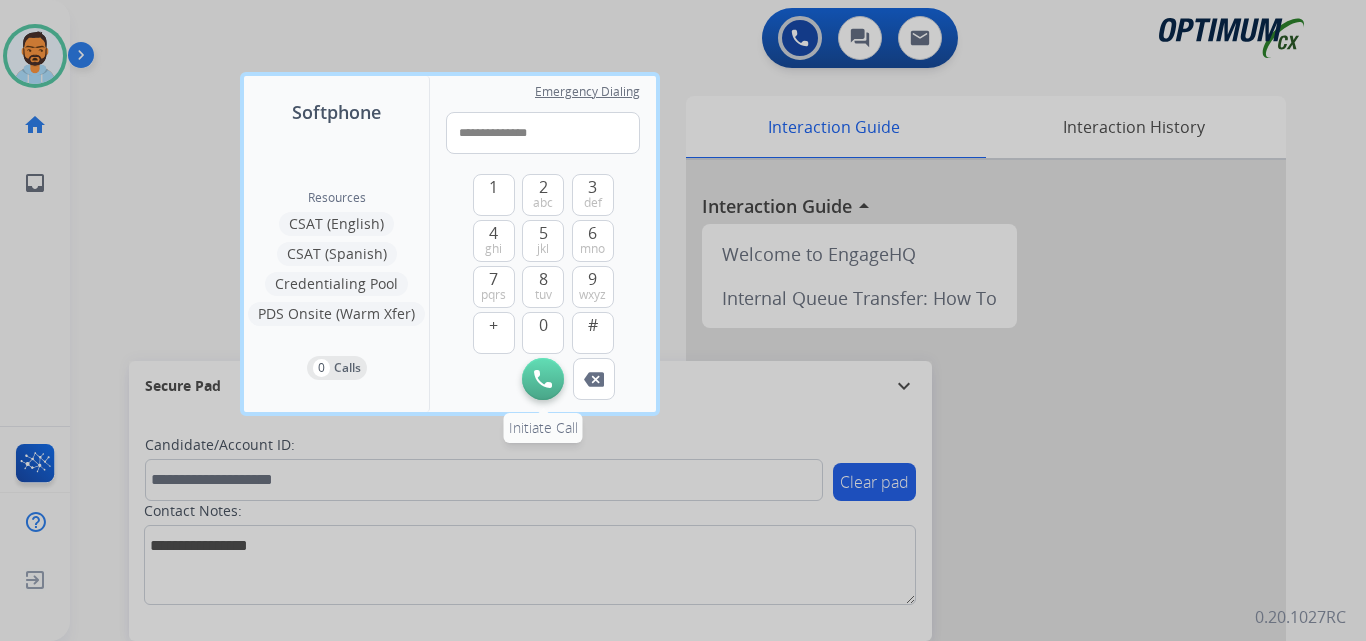 type on "**********" 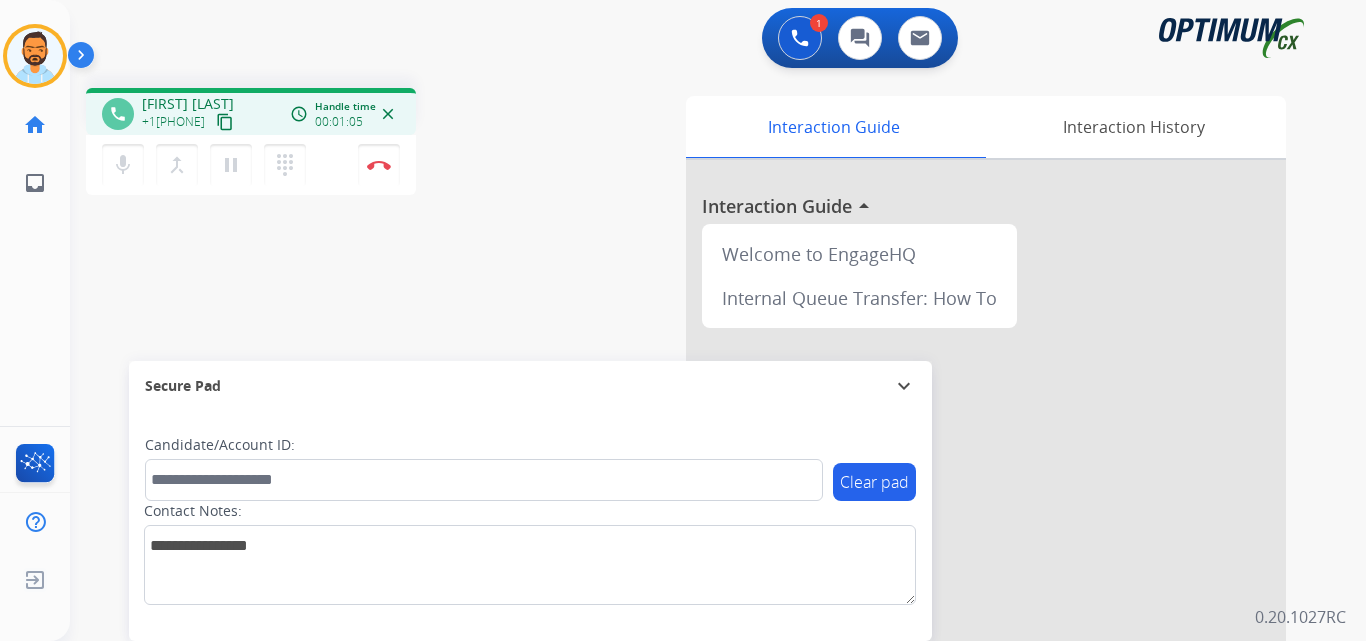 click on "phone [FIRST] [LAST] +1[PHONE] content_copy access_time Call metrics Queue   00:13 Hold   00:00 Talk   01:06 Total   01:18 Handle time 00:01:05 close mic Mute merge_type Bridge pause Hold dialpad Dialpad Disconnect swap_horiz Break voice bridge close_fullscreen Connect 3-Way Call merge_type Separate 3-Way Call" at bounding box center [333, 144] 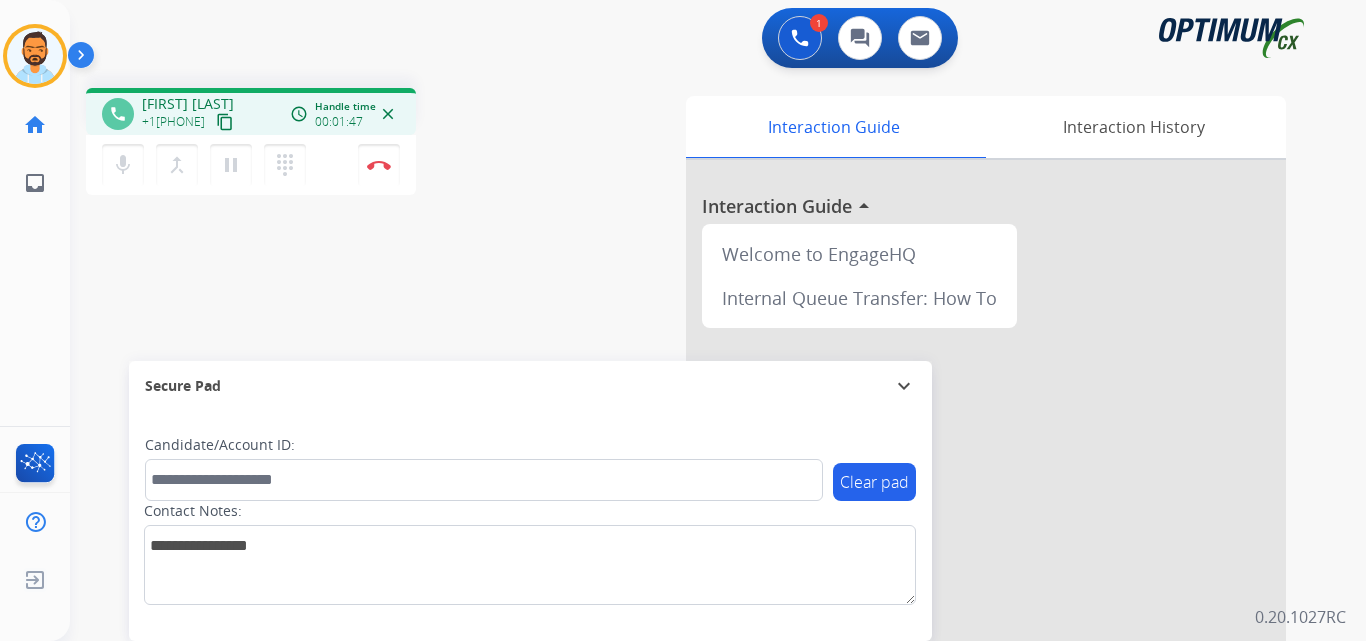 click on "phone [FIRST] [LAST] +1[PHONE] content_copy access_time Call metrics Queue   00:13 Hold   00:00 Talk   01:48 Total   02:00 Handle time 00:01:47 close mic Mute merge_type Bridge pause Hold dialpad Dialpad Disconnect swap_horiz Break voice bridge close_fullscreen Connect 3-Way Call merge_type Separate 3-Way Call" at bounding box center [333, 144] 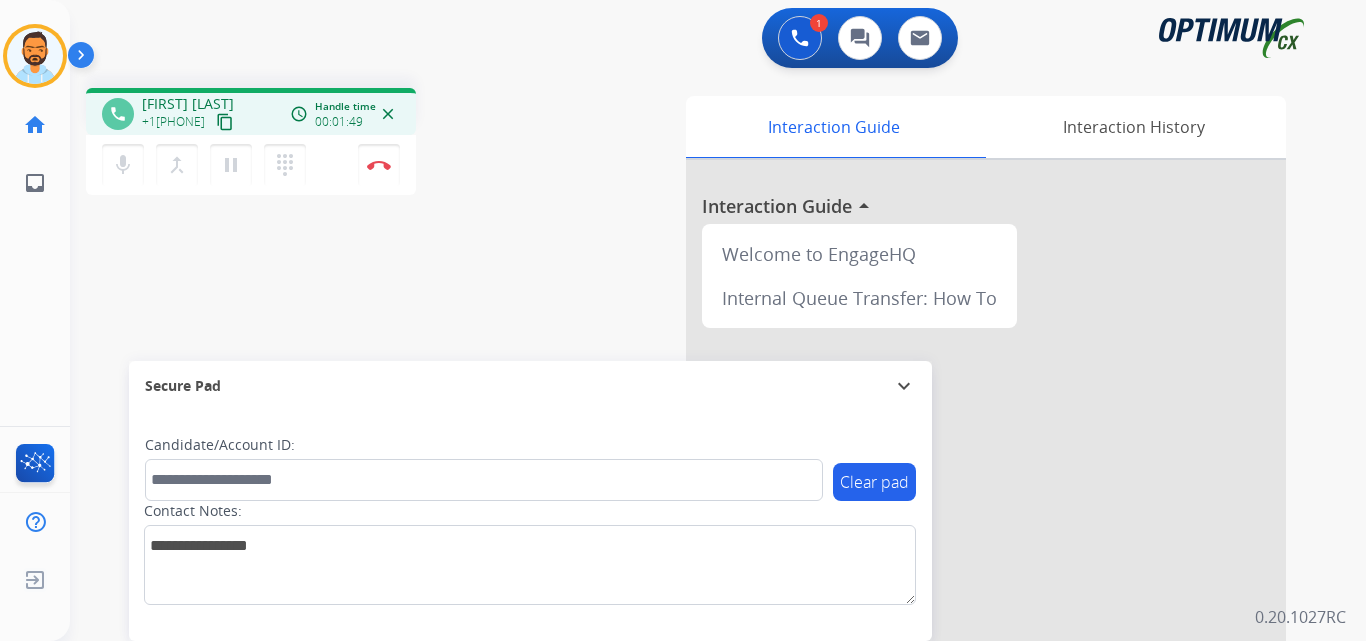 click on "phone [FIRST] [LAST] +1[PHONE] content_copy access_time Call metrics Queue   00:13 Hold   00:00 Talk   01:50 Total   02:02 Handle time 00:01:49 close mic Mute merge_type Bridge pause Hold dialpad Dialpad Disconnect swap_horiz Break voice bridge close_fullscreen Connect 3-Way Call merge_type Separate 3-Way Call" at bounding box center (333, 144) 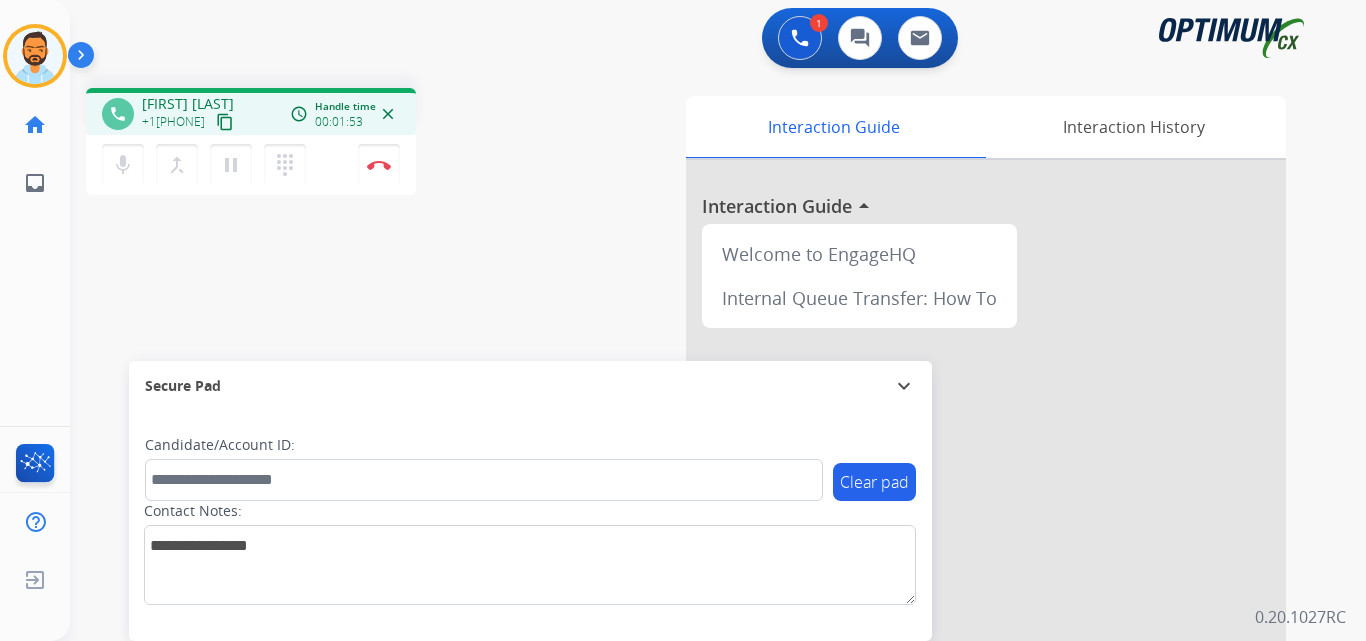 click on "phone [FIRST] [LAST] +1[PHONE] content_copy access_time Call metrics Queue   00:13 Hold   00:00 Talk   01:54 Total   02:06 Handle time 00:01:53 close mic Mute merge_type Bridge pause Hold dialpad Dialpad Disconnect swap_horiz Break voice bridge close_fullscreen Connect 3-Way Call merge_type Separate 3-Way Call  Interaction Guide   Interaction History  Interaction Guide arrow_drop_up  Welcome to EngageHQ   Internal Queue Transfer: How To  Secure Pad expand_more Clear pad Candidate/Account ID: Contact Notes:" at bounding box center (694, 489) 